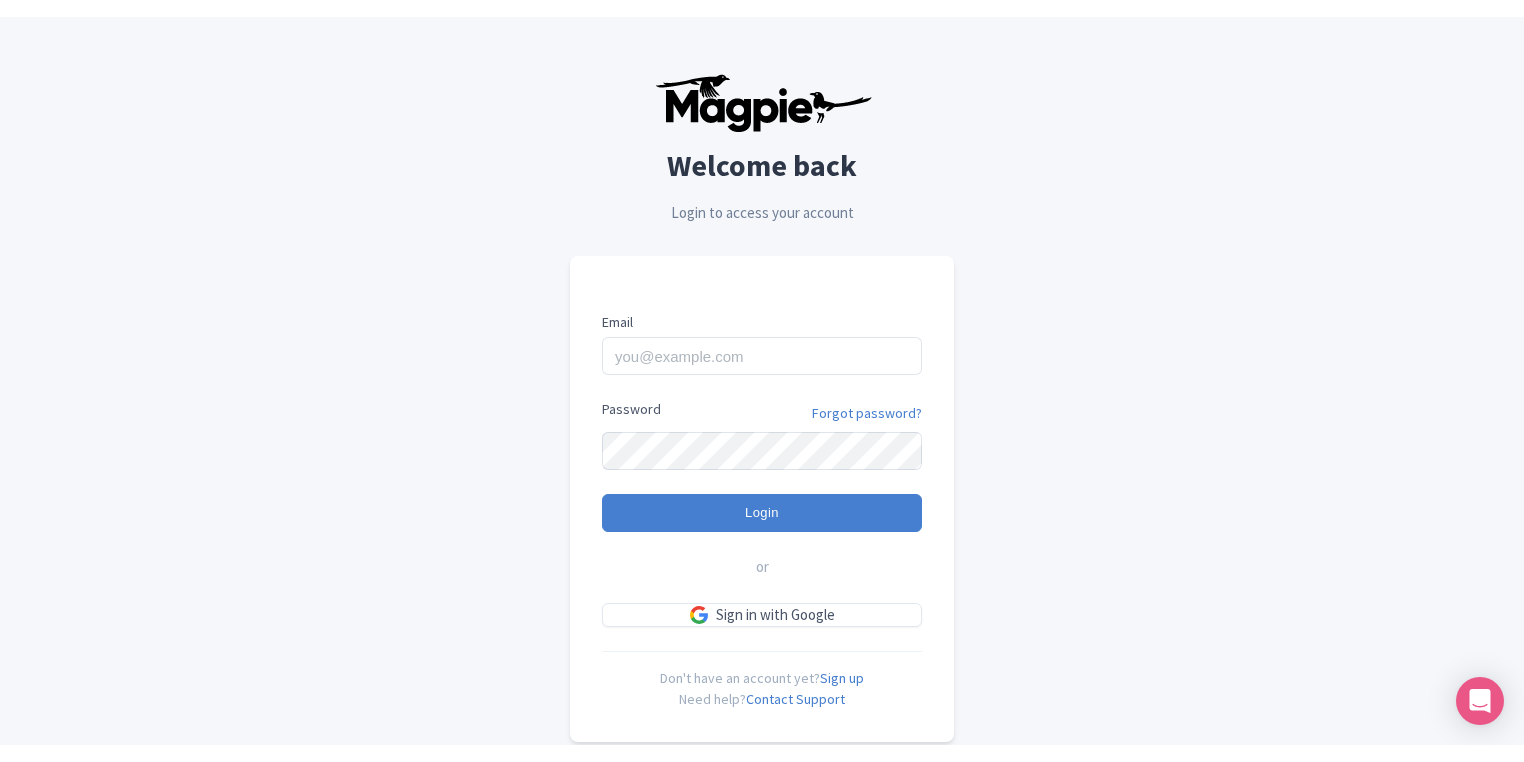 scroll, scrollTop: 0, scrollLeft: 0, axis: both 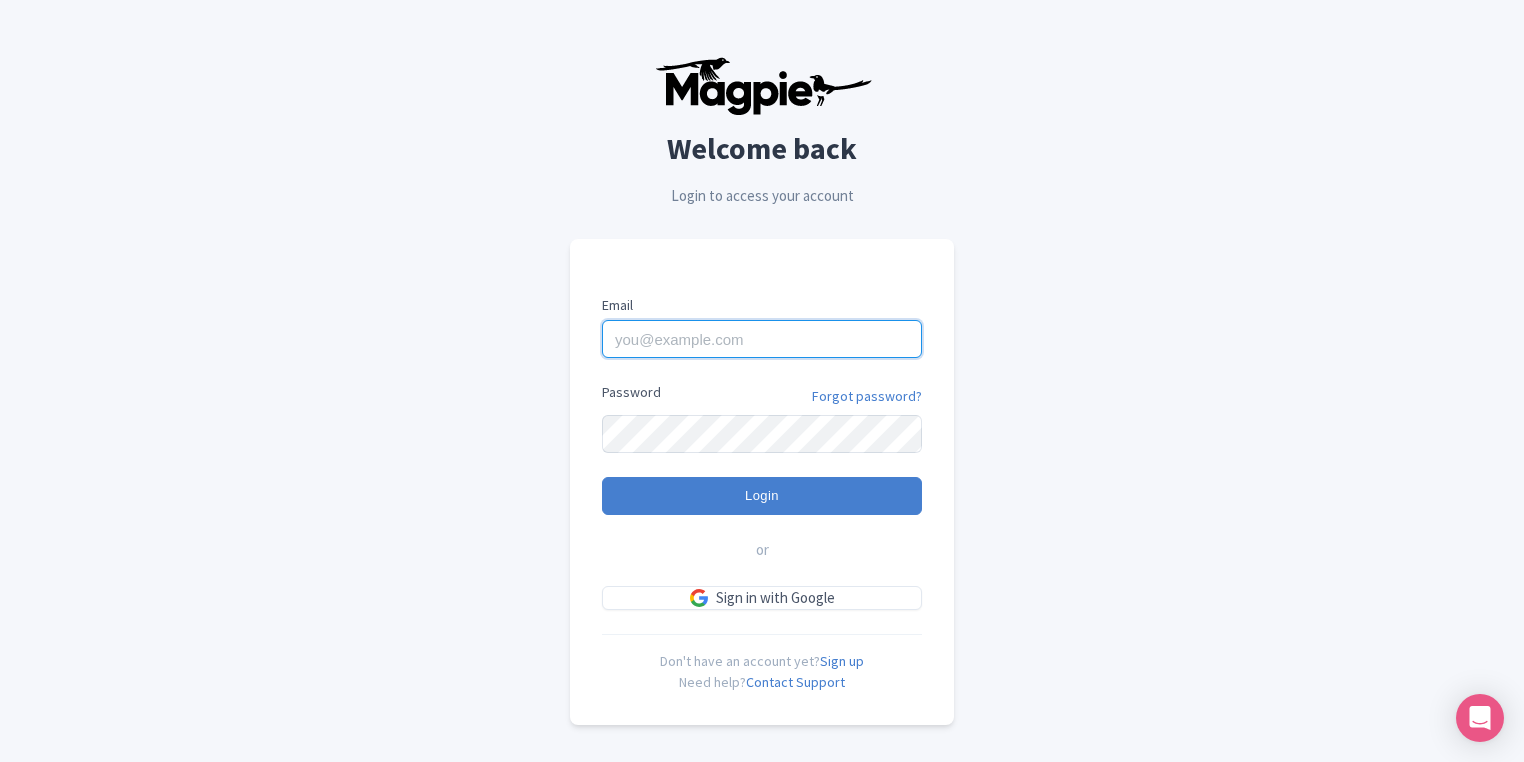 click on "Email" at bounding box center [762, 339] 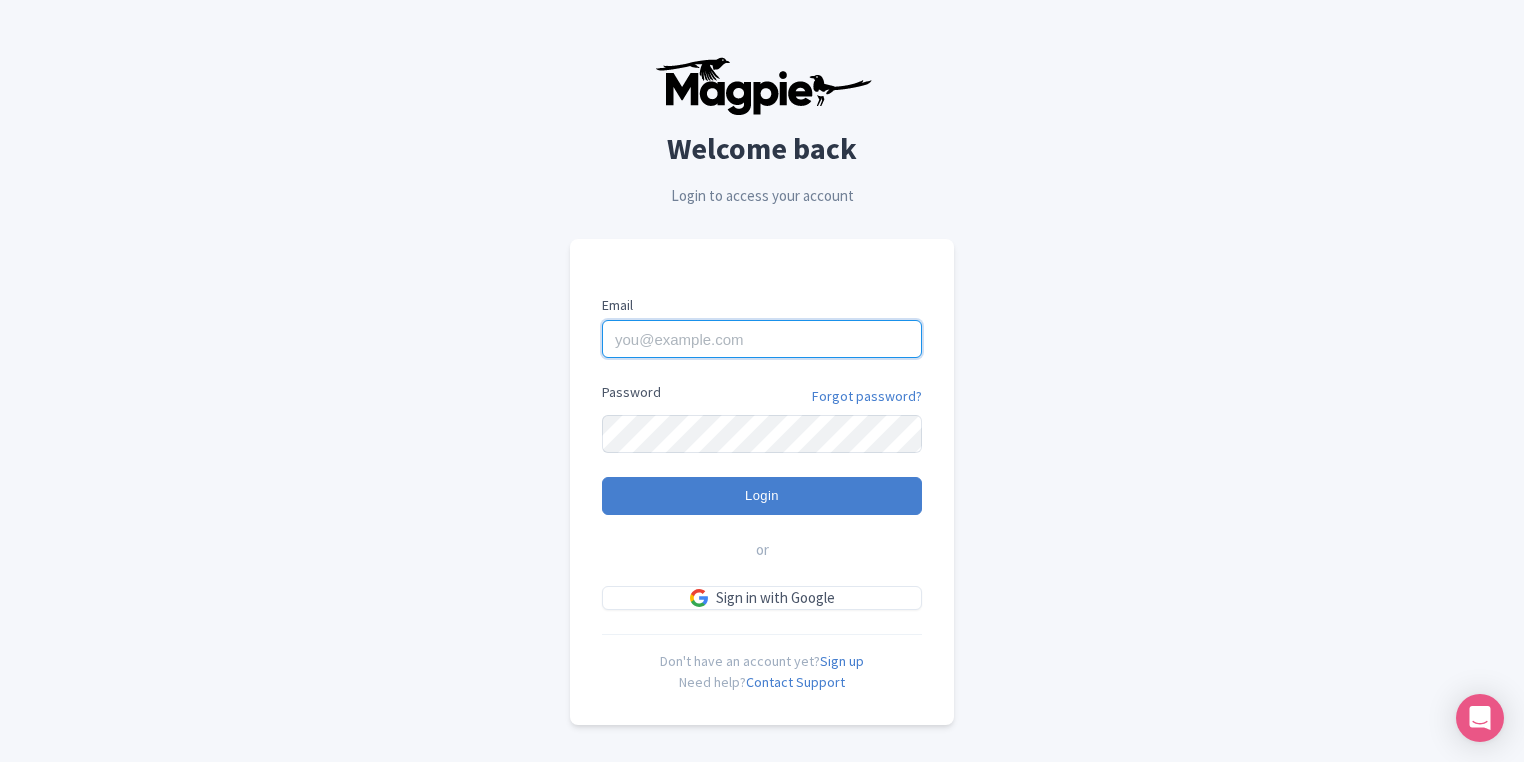 type on "[PERSON_NAME][EMAIL_ADDRESS][DOMAIN_NAME]" 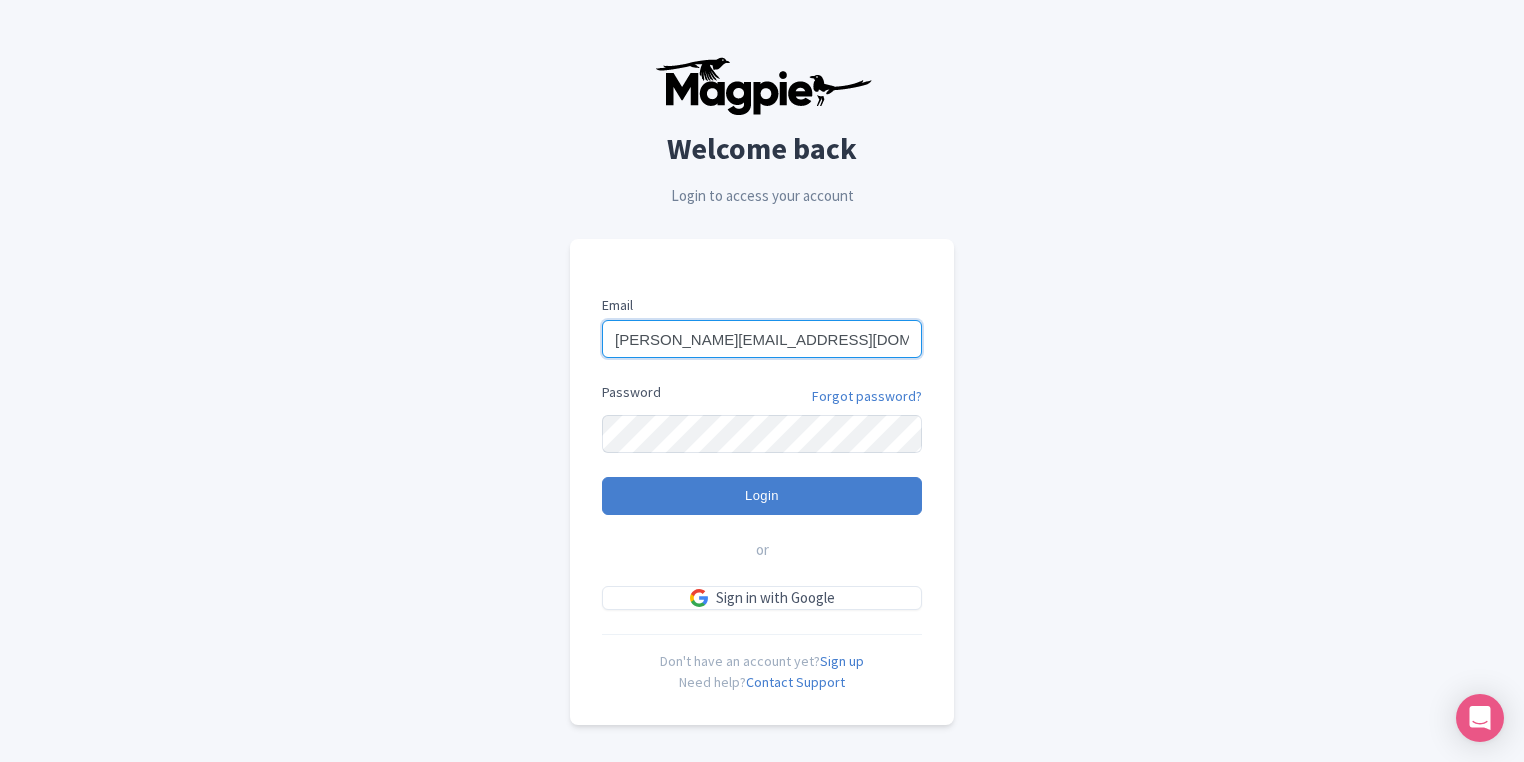 click on "Login" at bounding box center (762, 496) 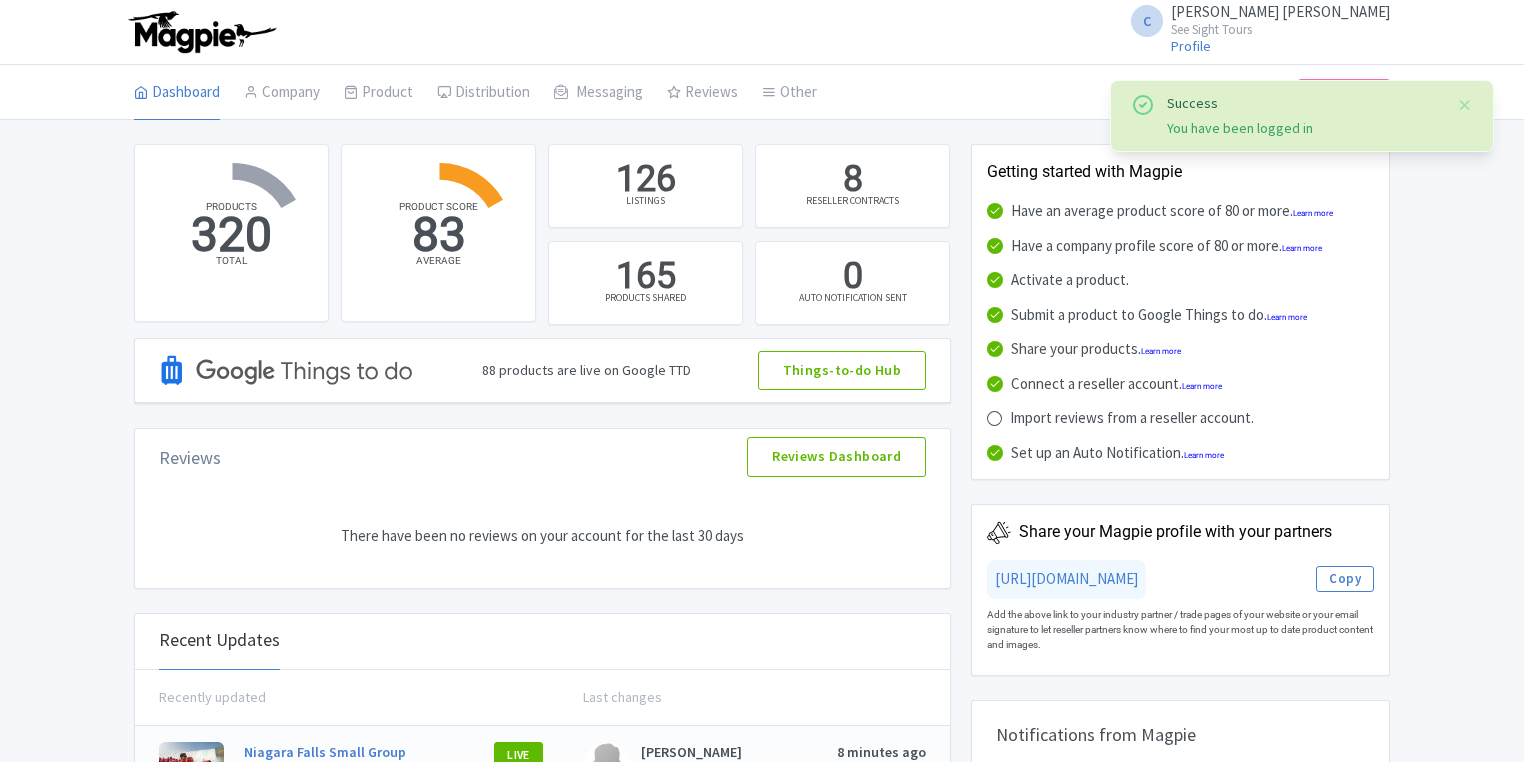 scroll, scrollTop: 0, scrollLeft: 0, axis: both 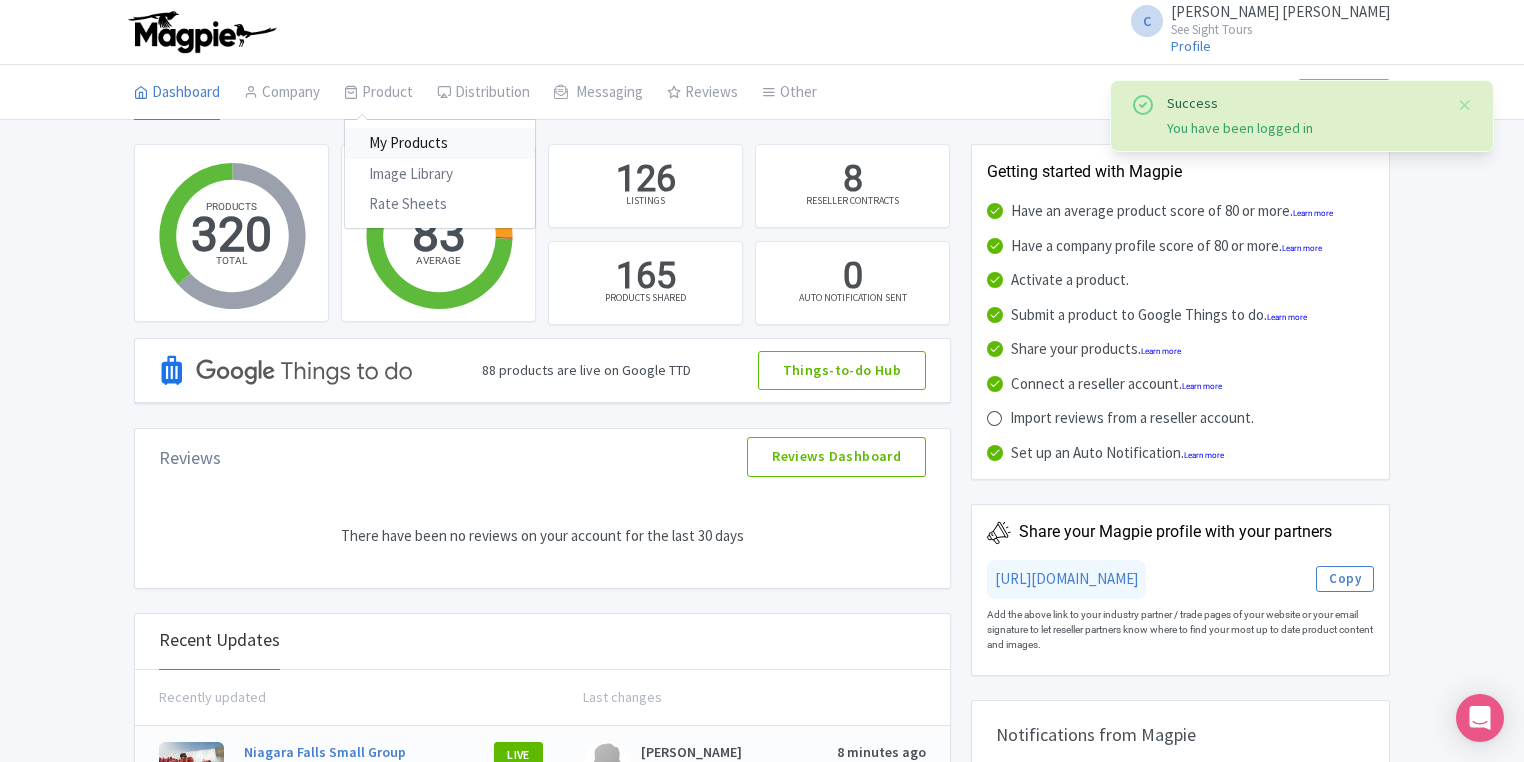 click on "My Products" at bounding box center [440, 143] 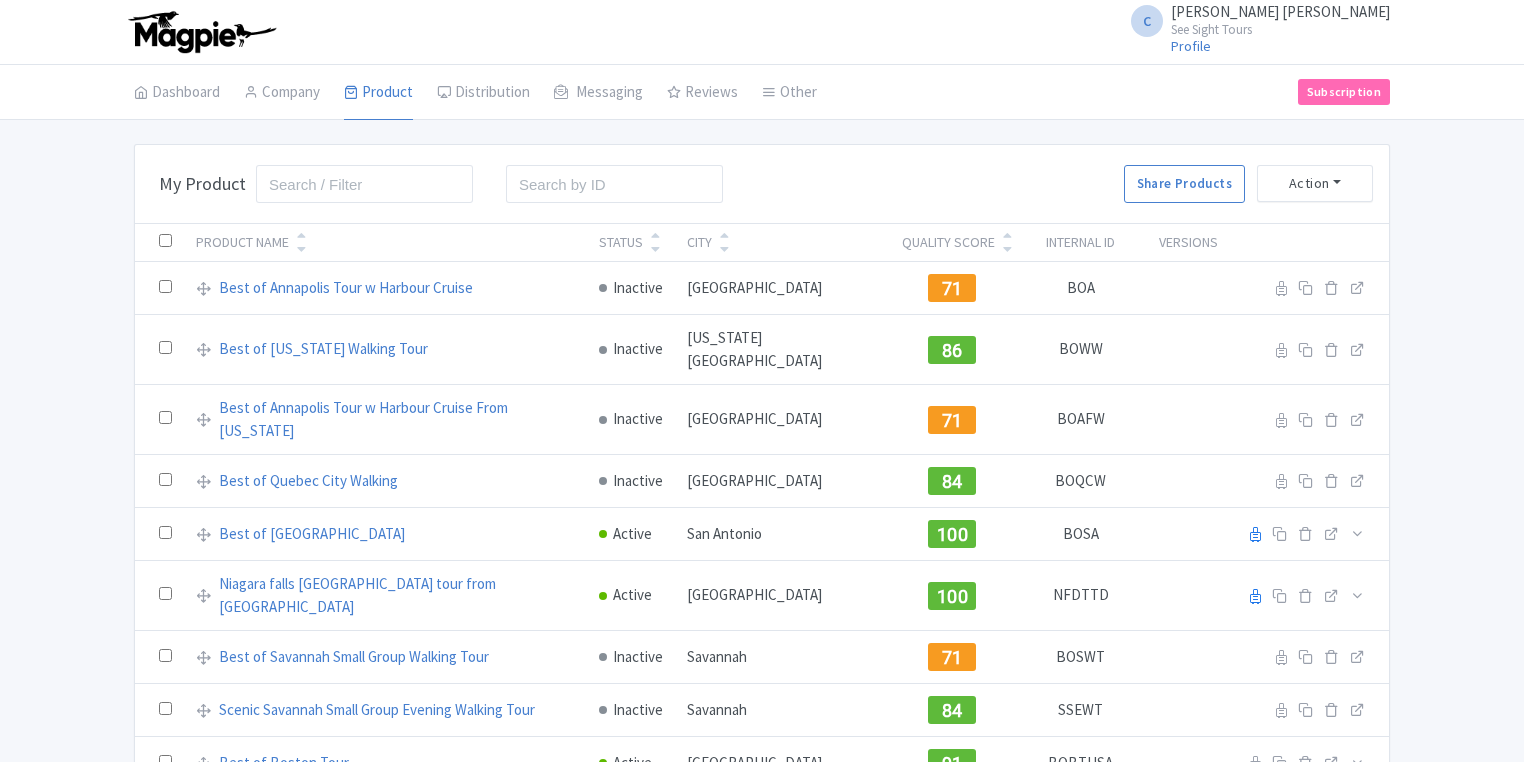 scroll, scrollTop: 0, scrollLeft: 0, axis: both 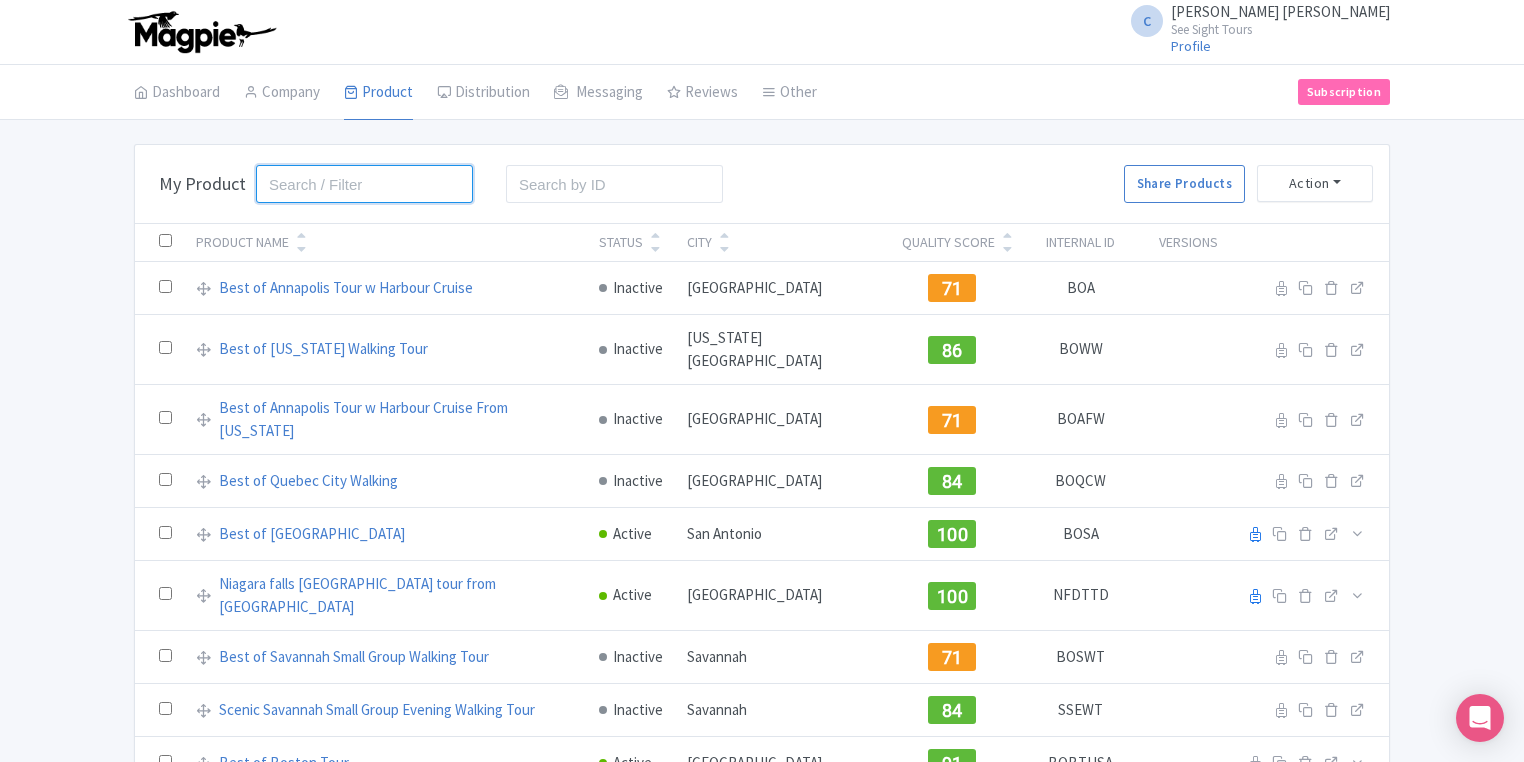 click at bounding box center (364, 184) 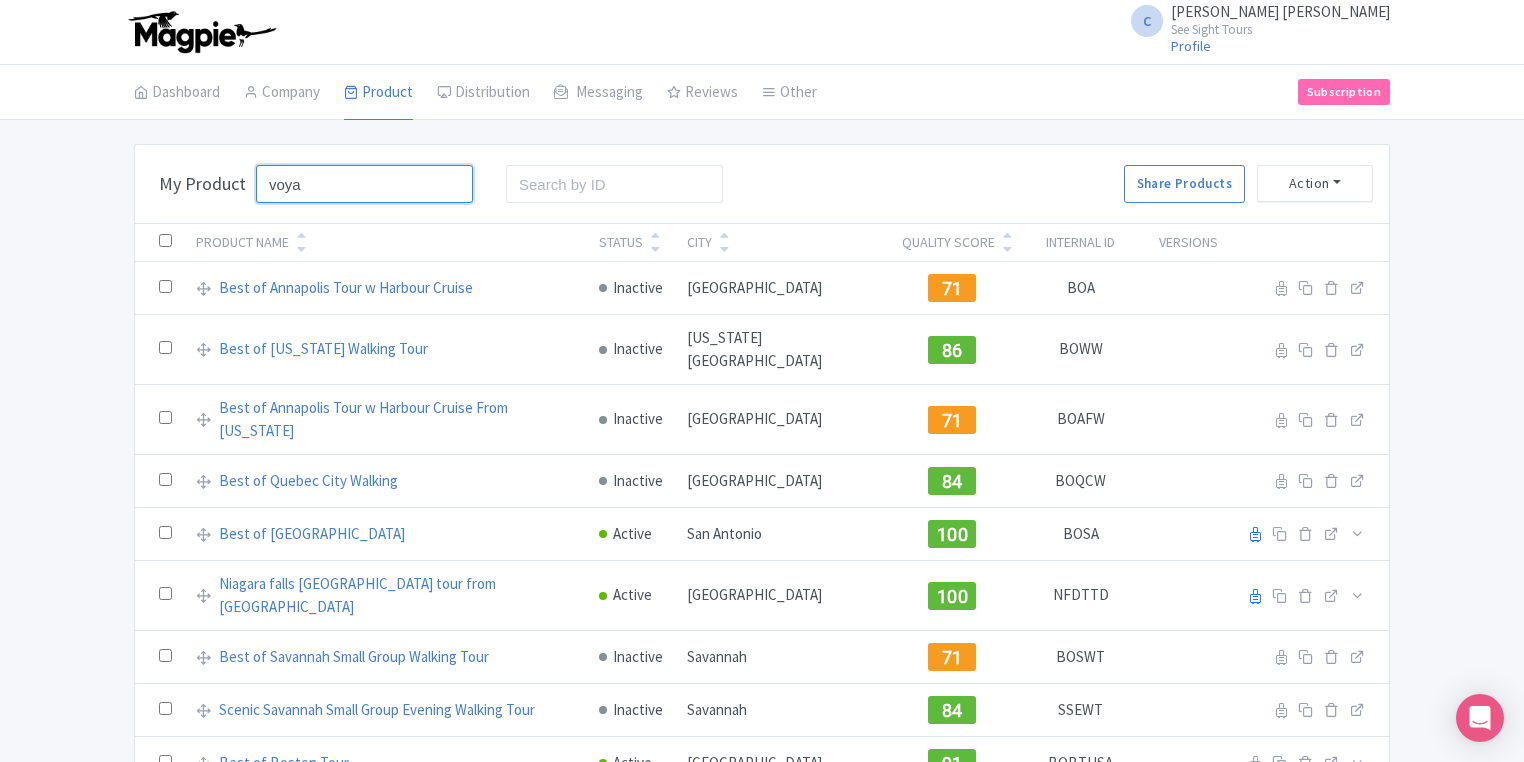 type on "voya" 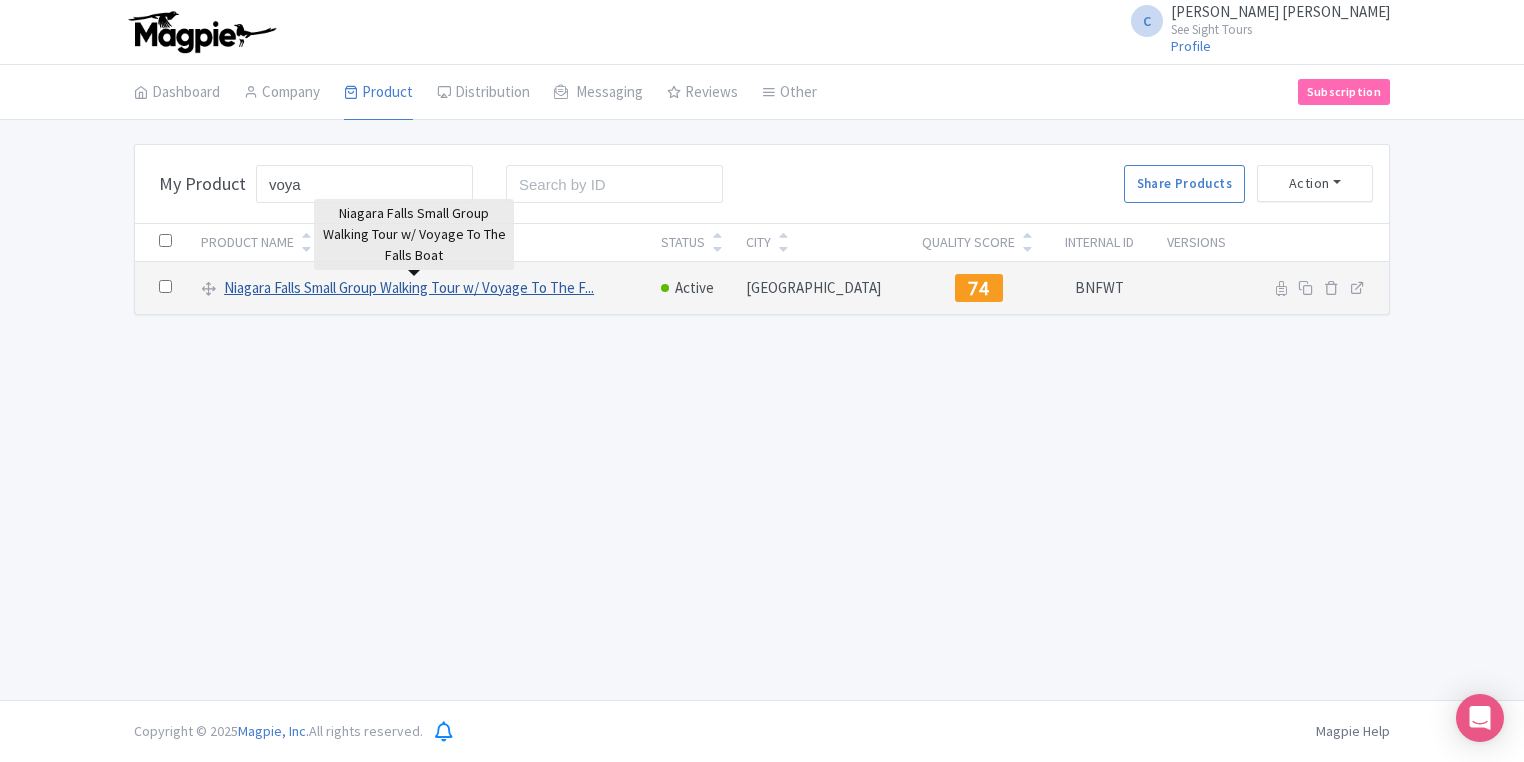 click on "Niagara Falls Small Group Walking Tour w/ Voyage To The F..." at bounding box center [409, 288] 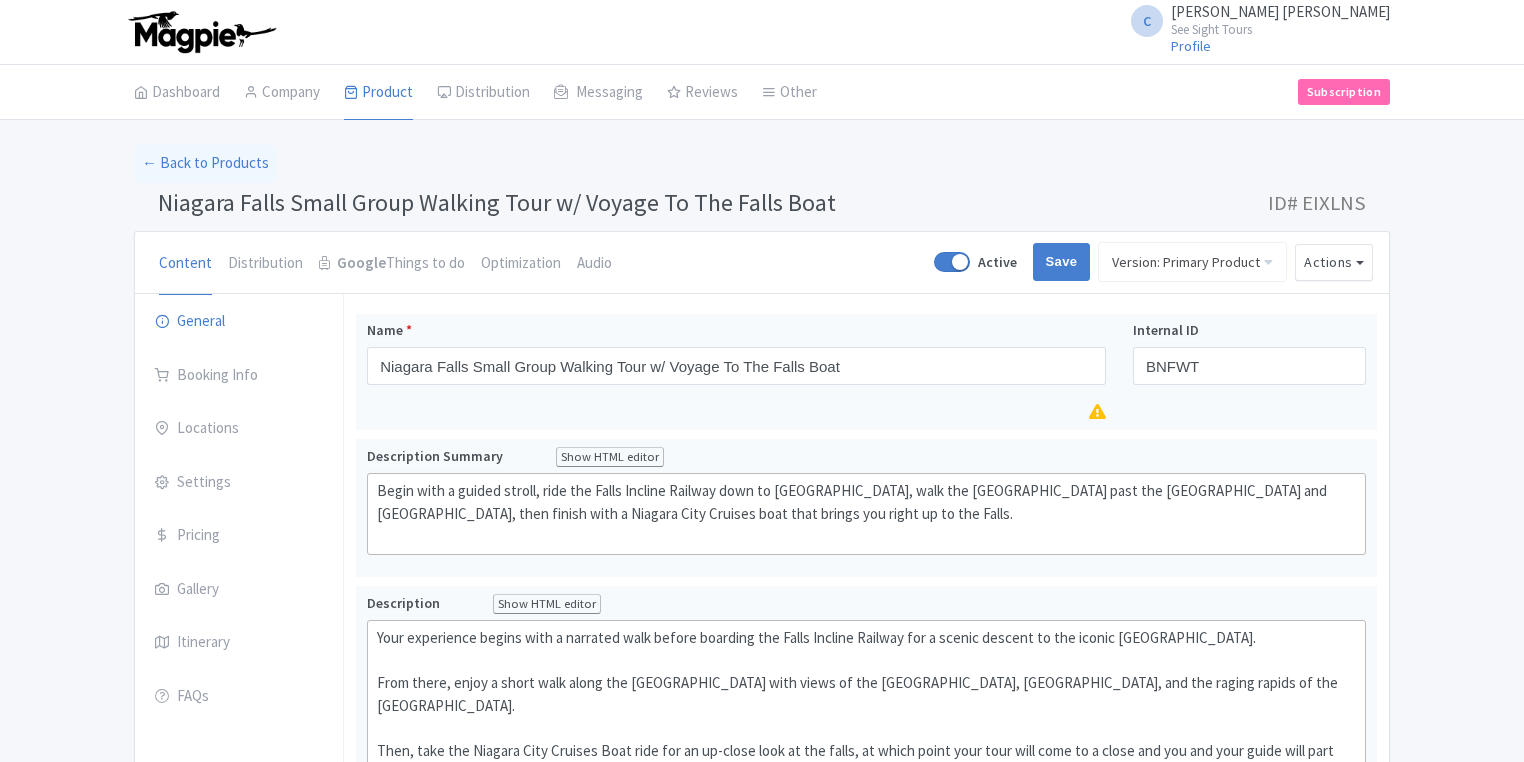 scroll, scrollTop: 0, scrollLeft: 0, axis: both 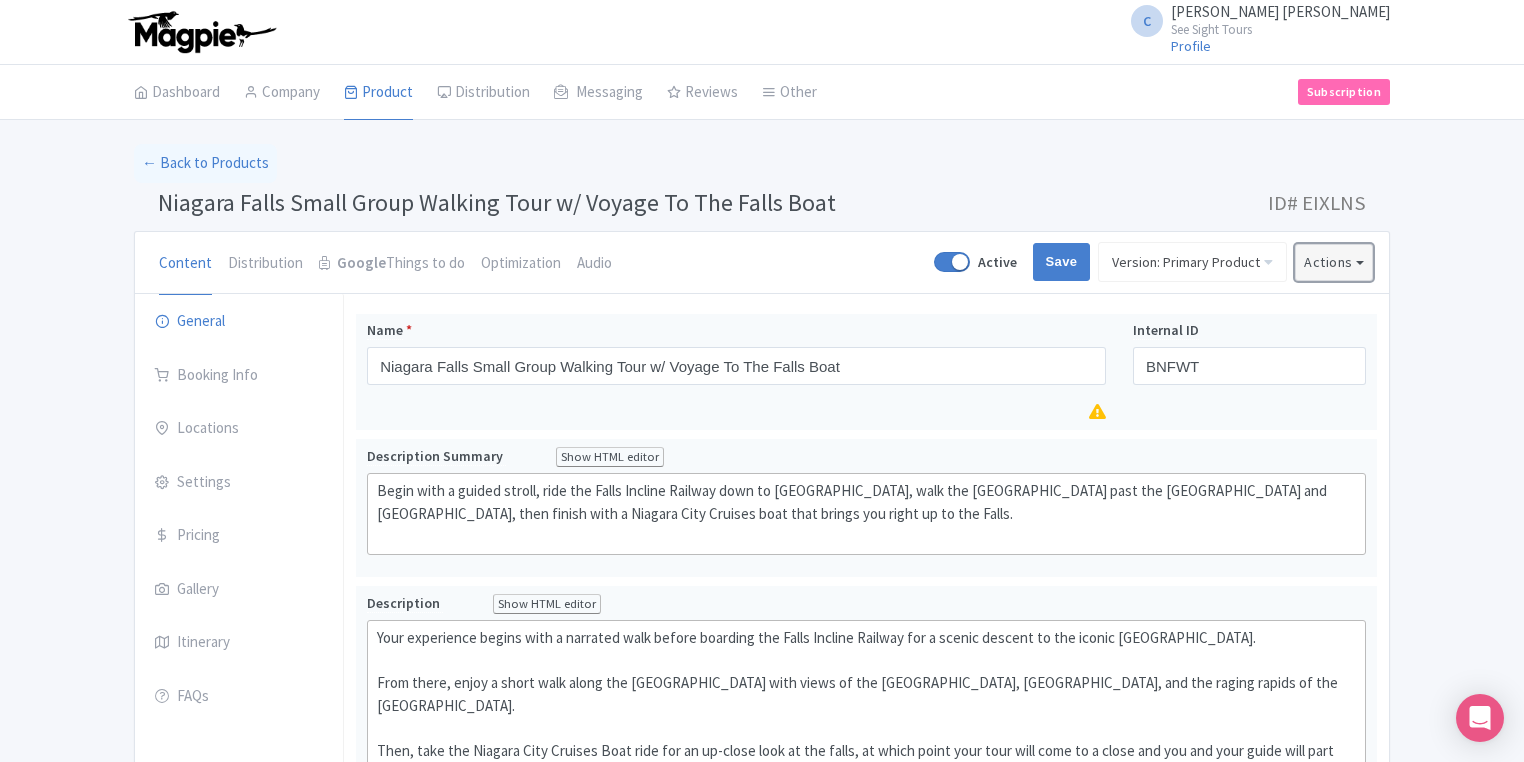 click on "Actions" at bounding box center [1334, 262] 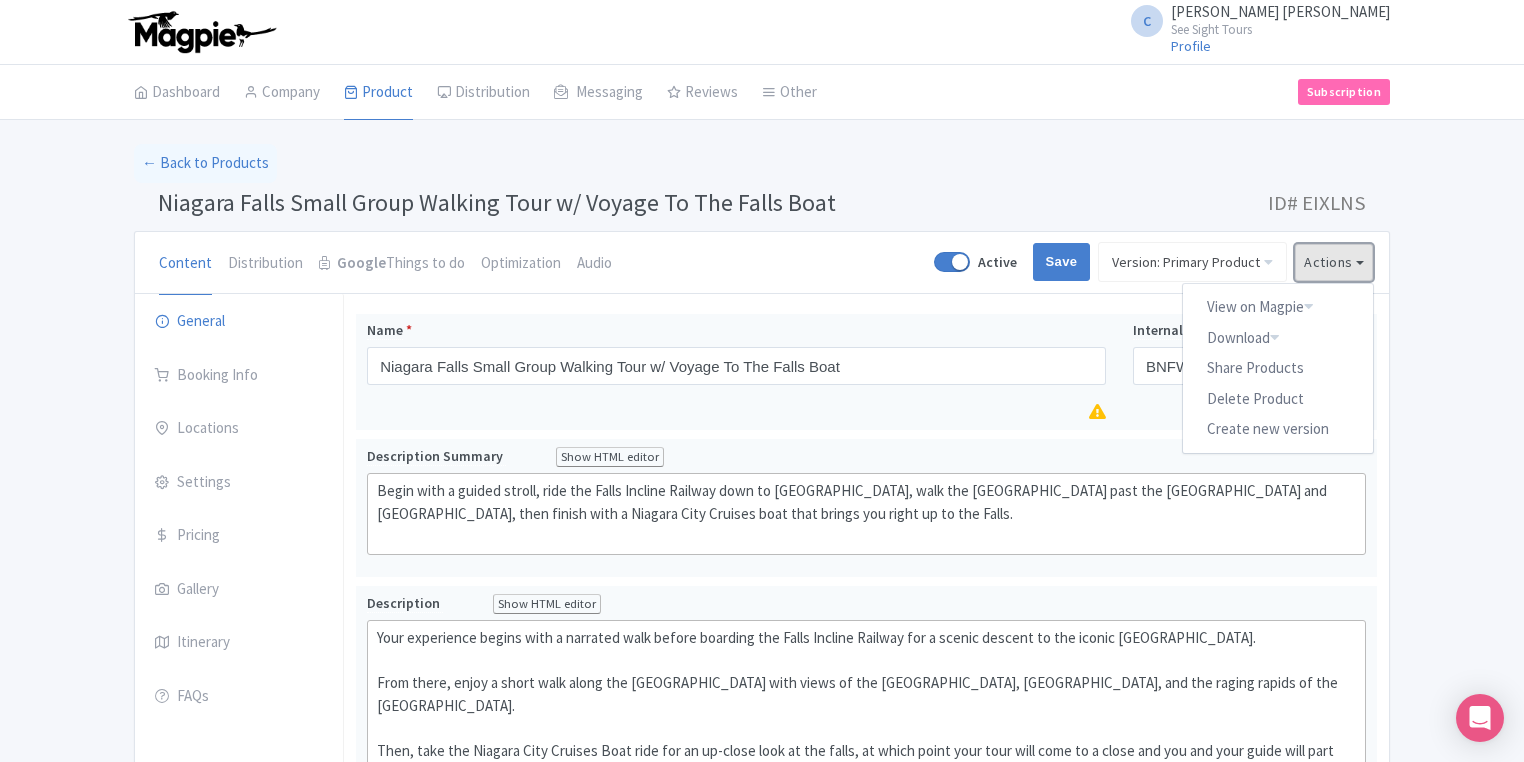 click on "Actions" at bounding box center (1334, 262) 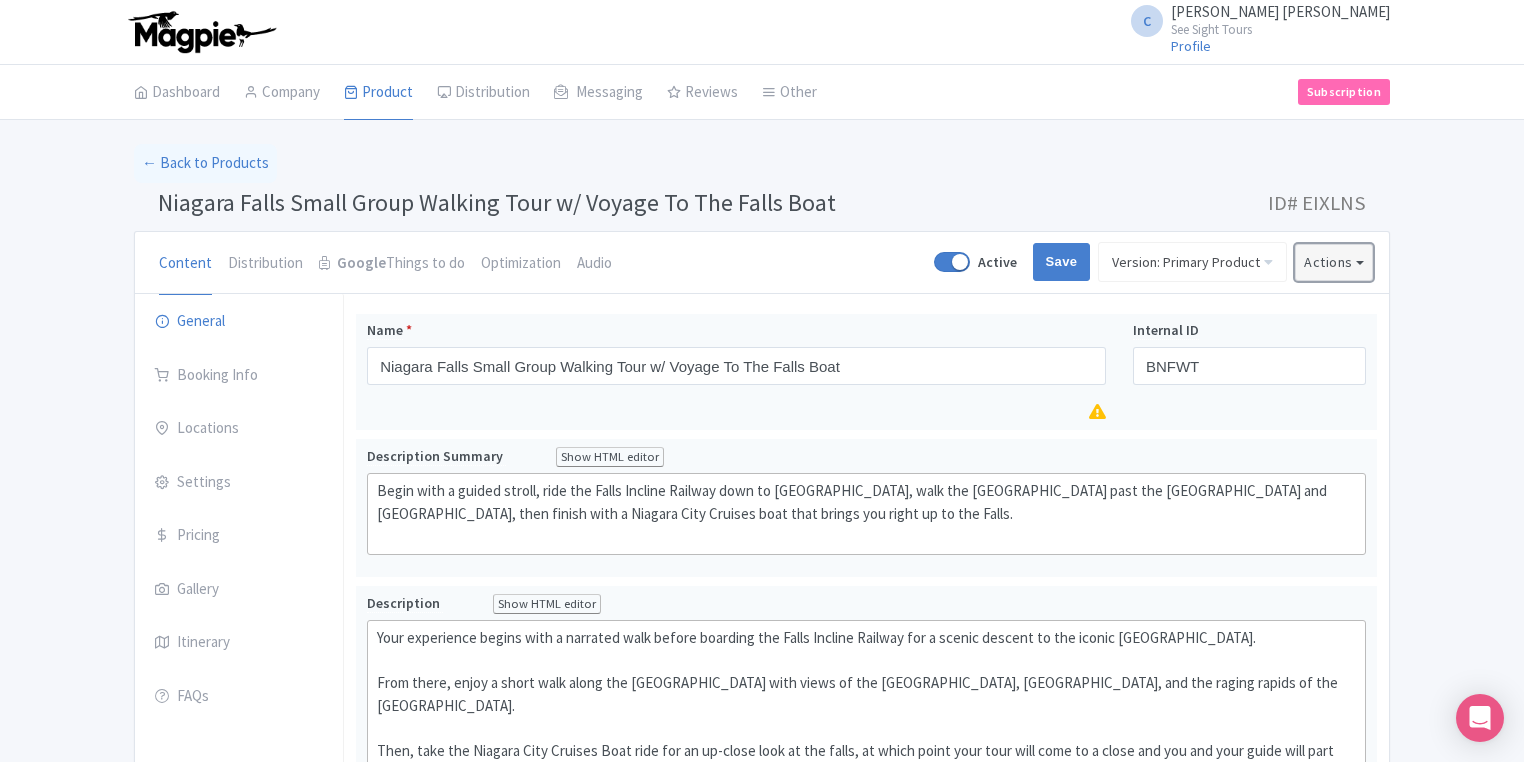 click on "Actions" at bounding box center (1334, 262) 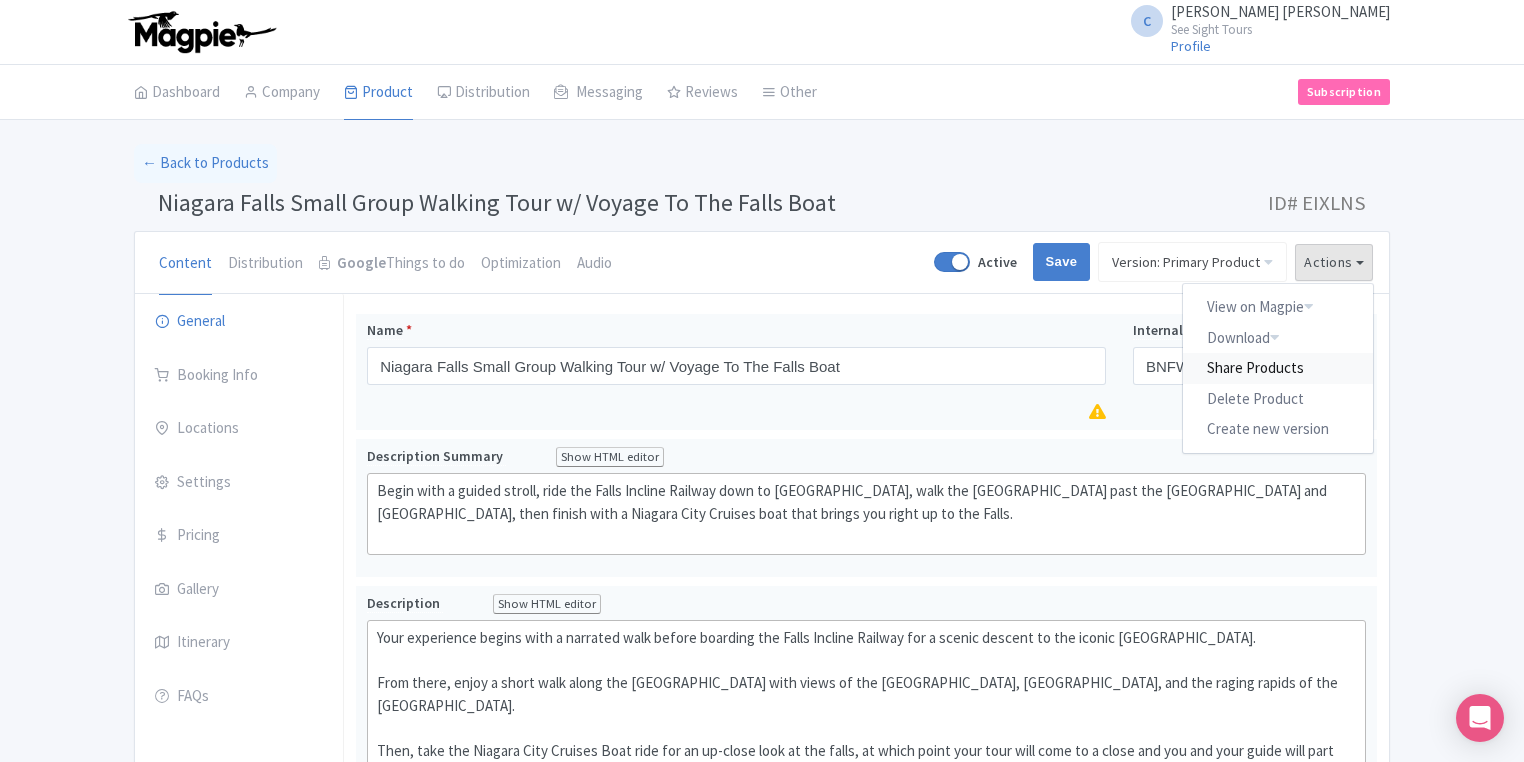 click on "Share Products" at bounding box center [1278, 368] 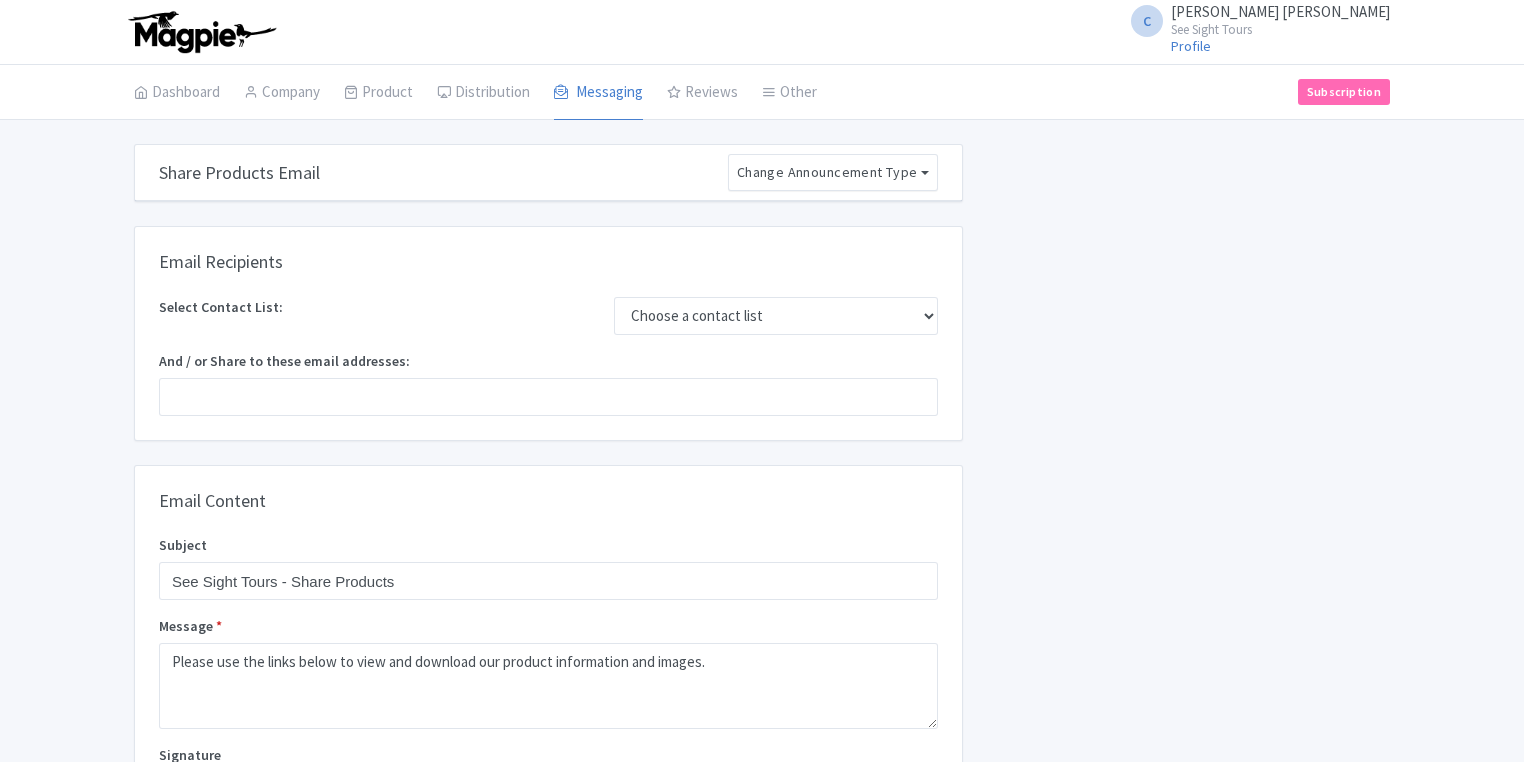 scroll, scrollTop: 0, scrollLeft: 0, axis: both 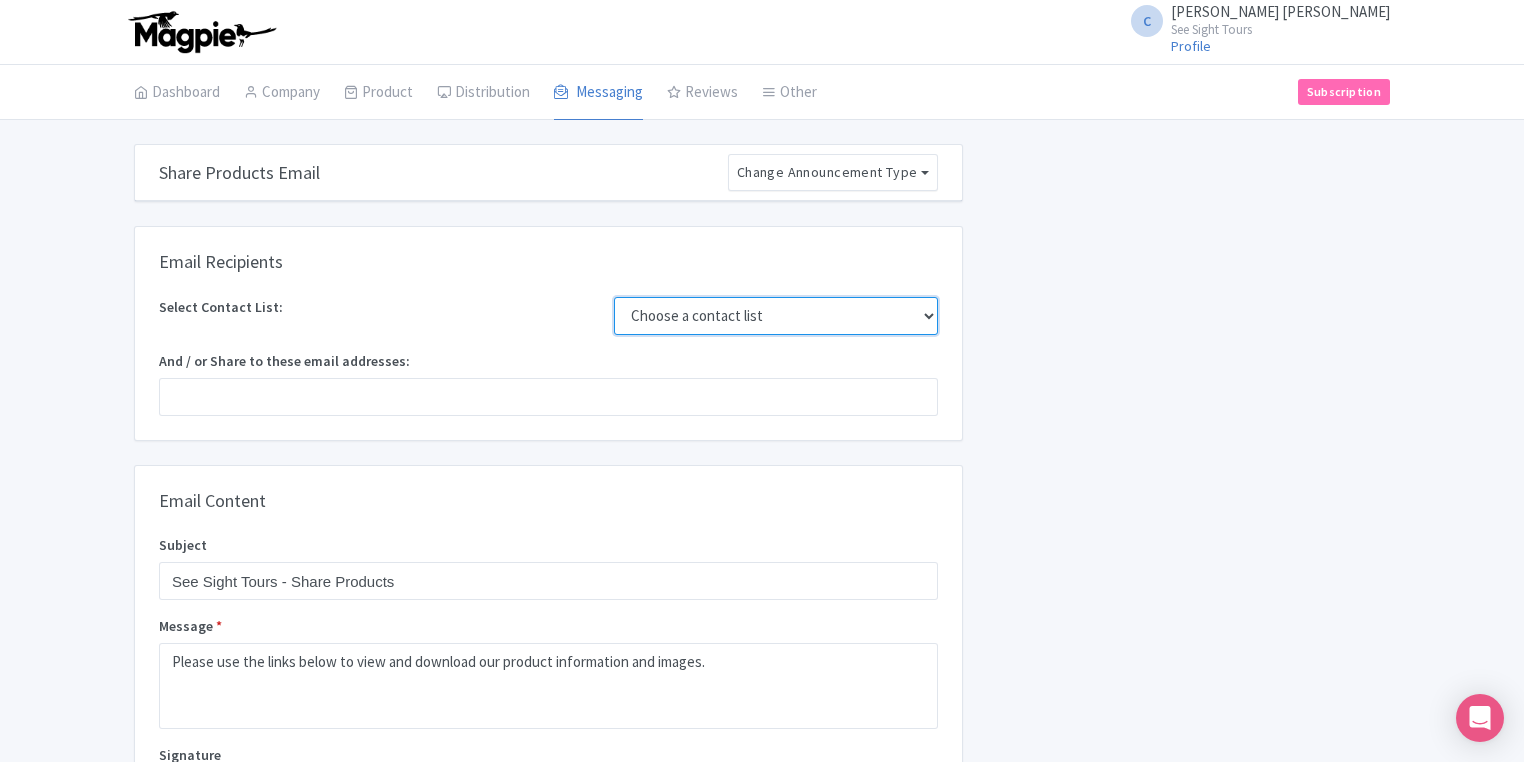 click on "Choose a contact list" at bounding box center [776, 316] 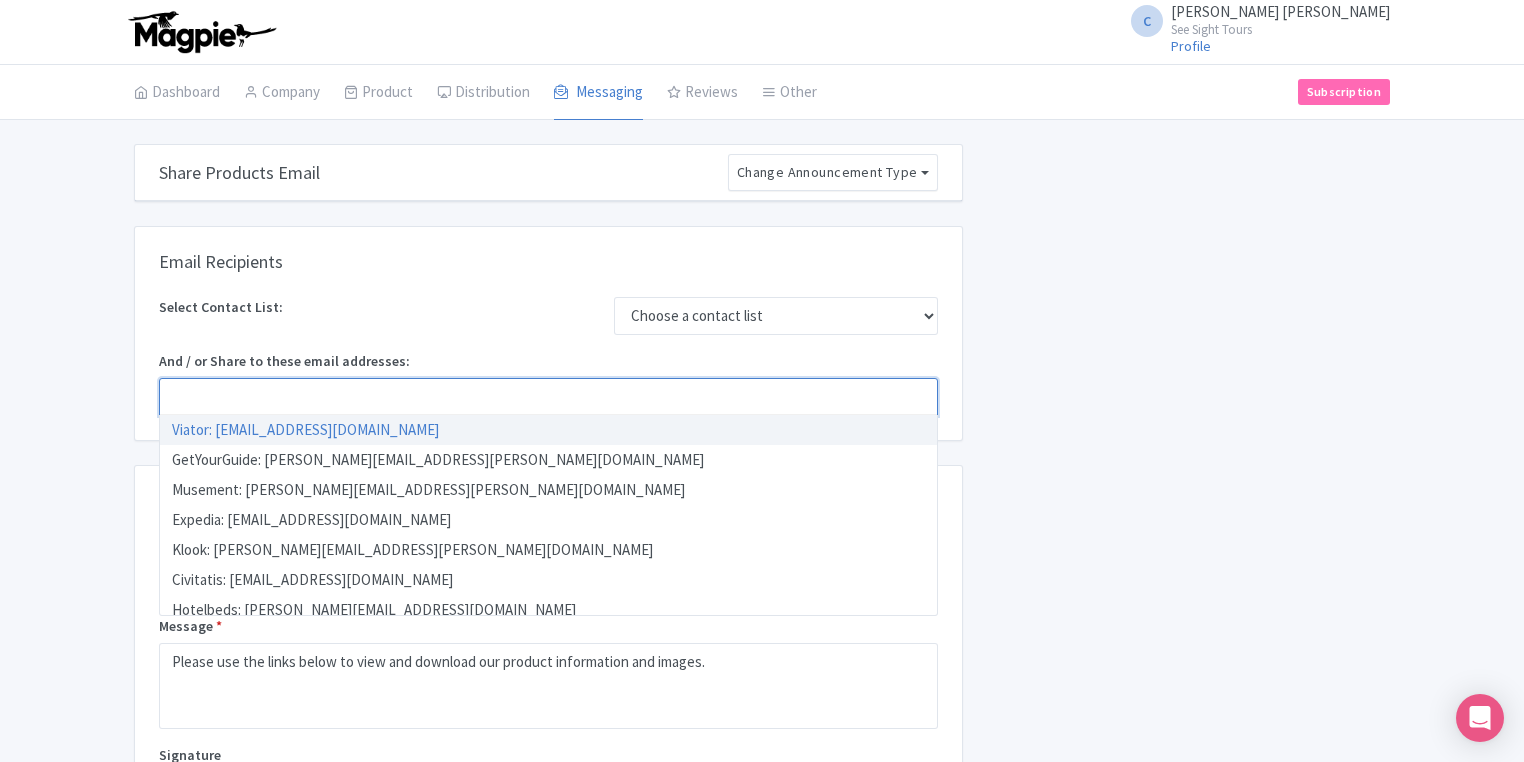 click at bounding box center [548, 397] 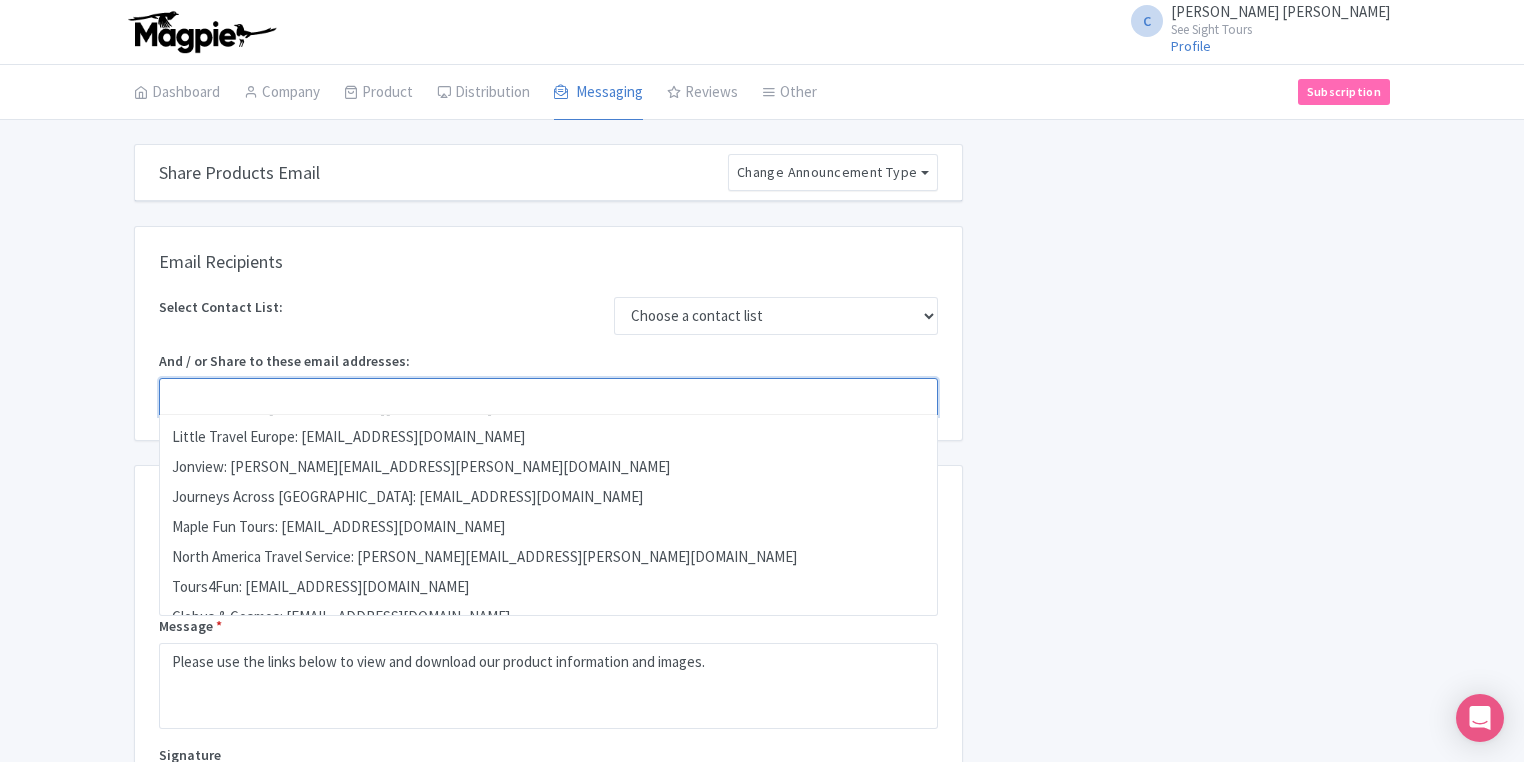 scroll, scrollTop: 414, scrollLeft: 0, axis: vertical 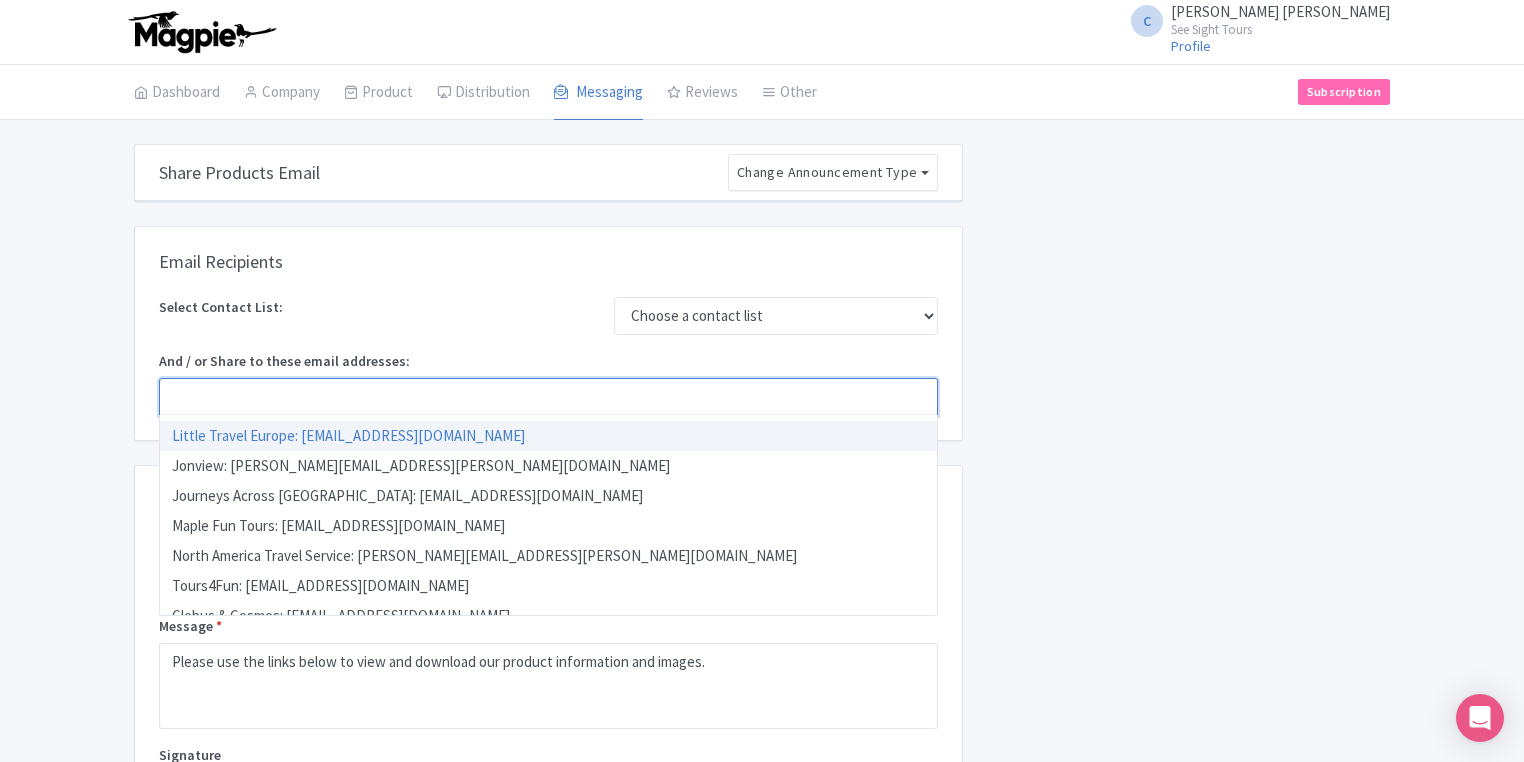 click at bounding box center [548, 397] 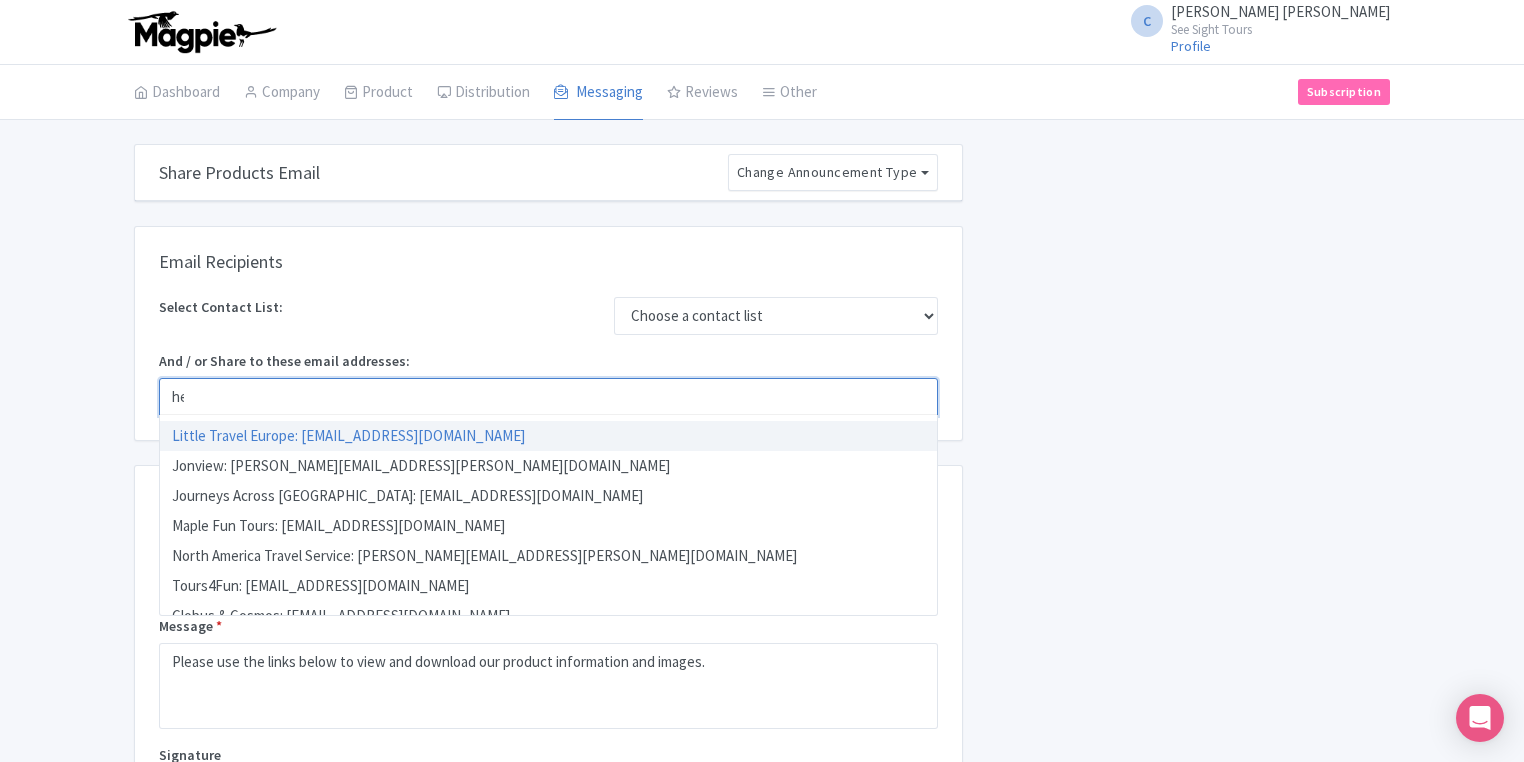 scroll, scrollTop: 0, scrollLeft: 0, axis: both 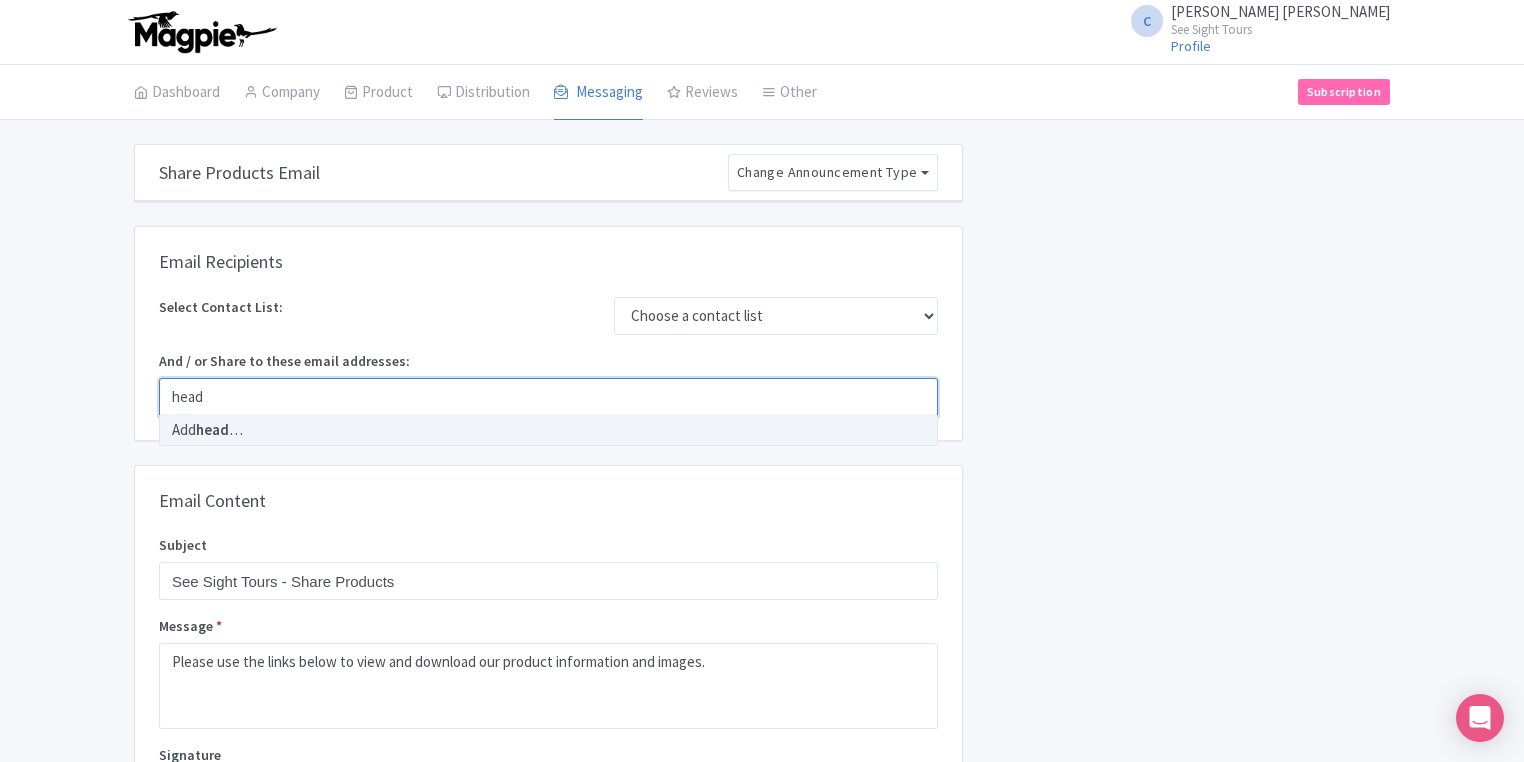 click on "head" at bounding box center (548, 397) 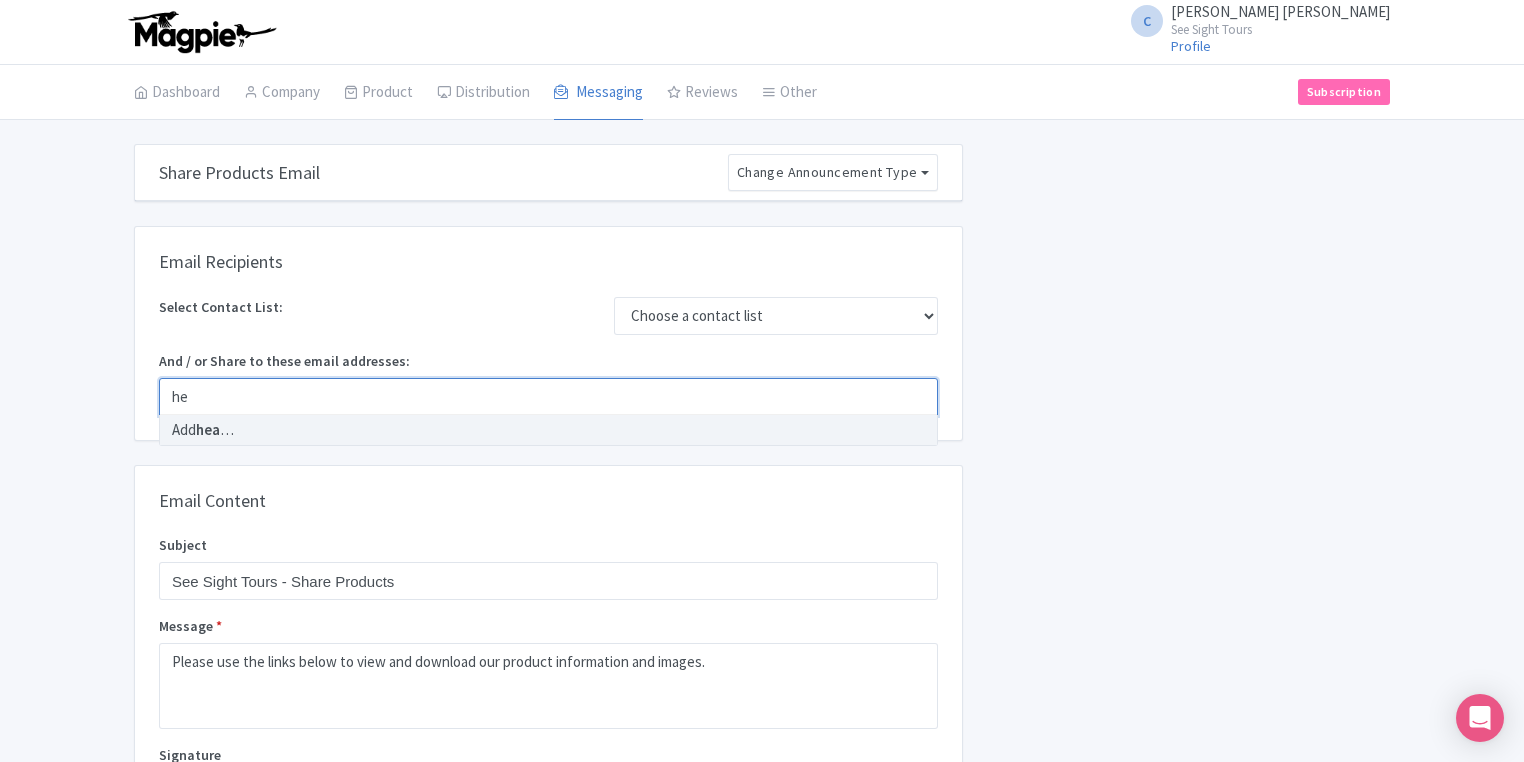 type on "h" 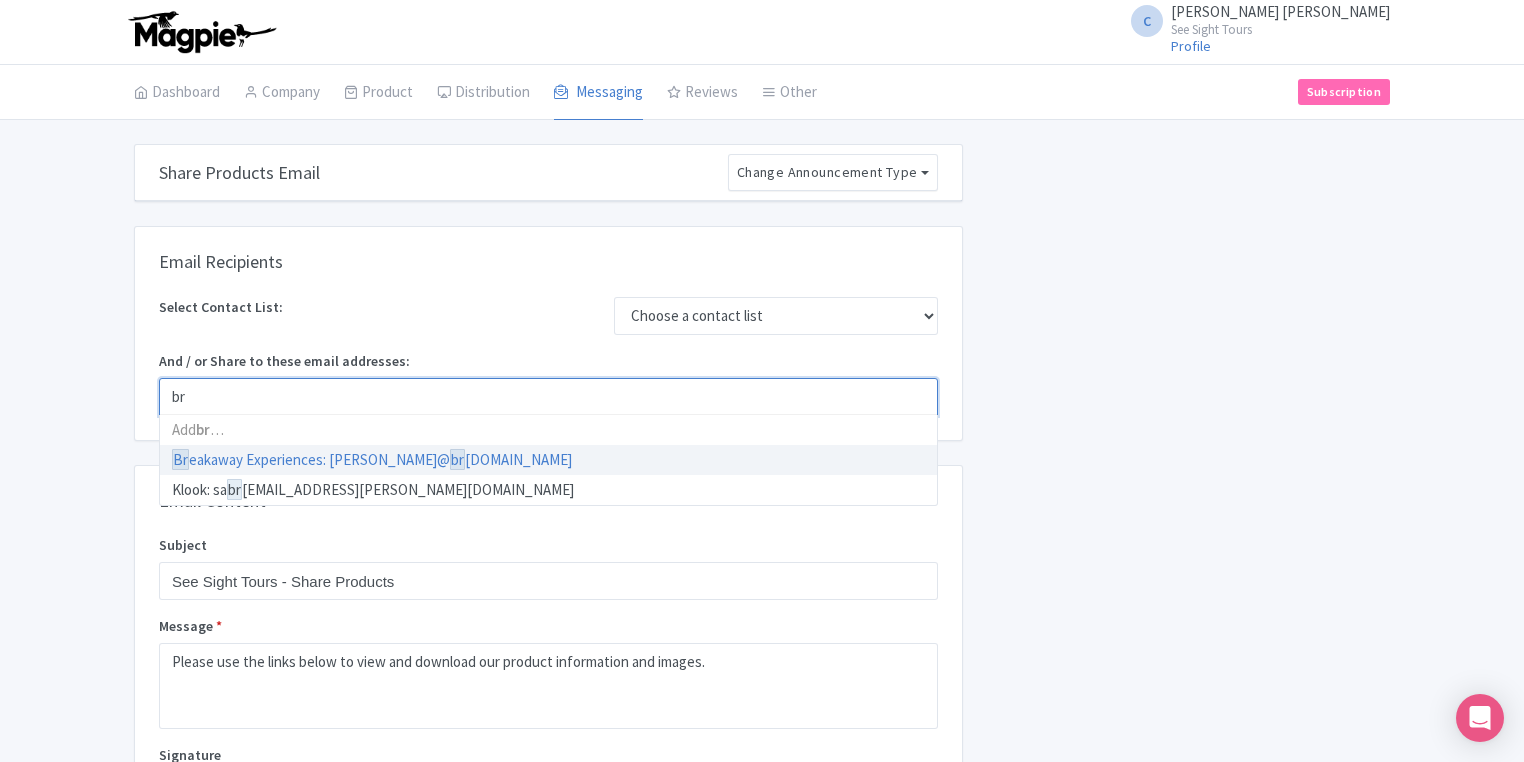 scroll, scrollTop: 0, scrollLeft: 0, axis: both 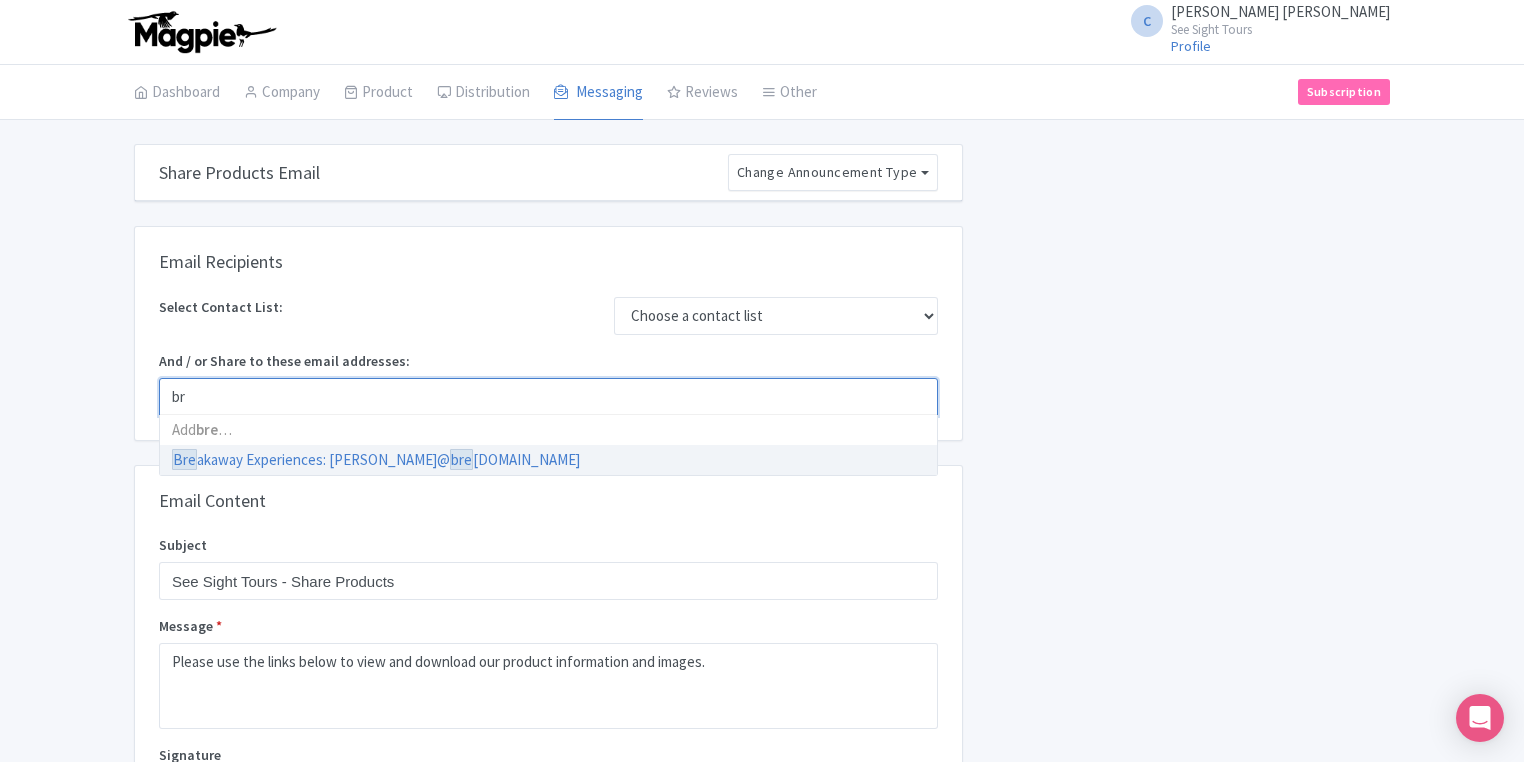 type on "b" 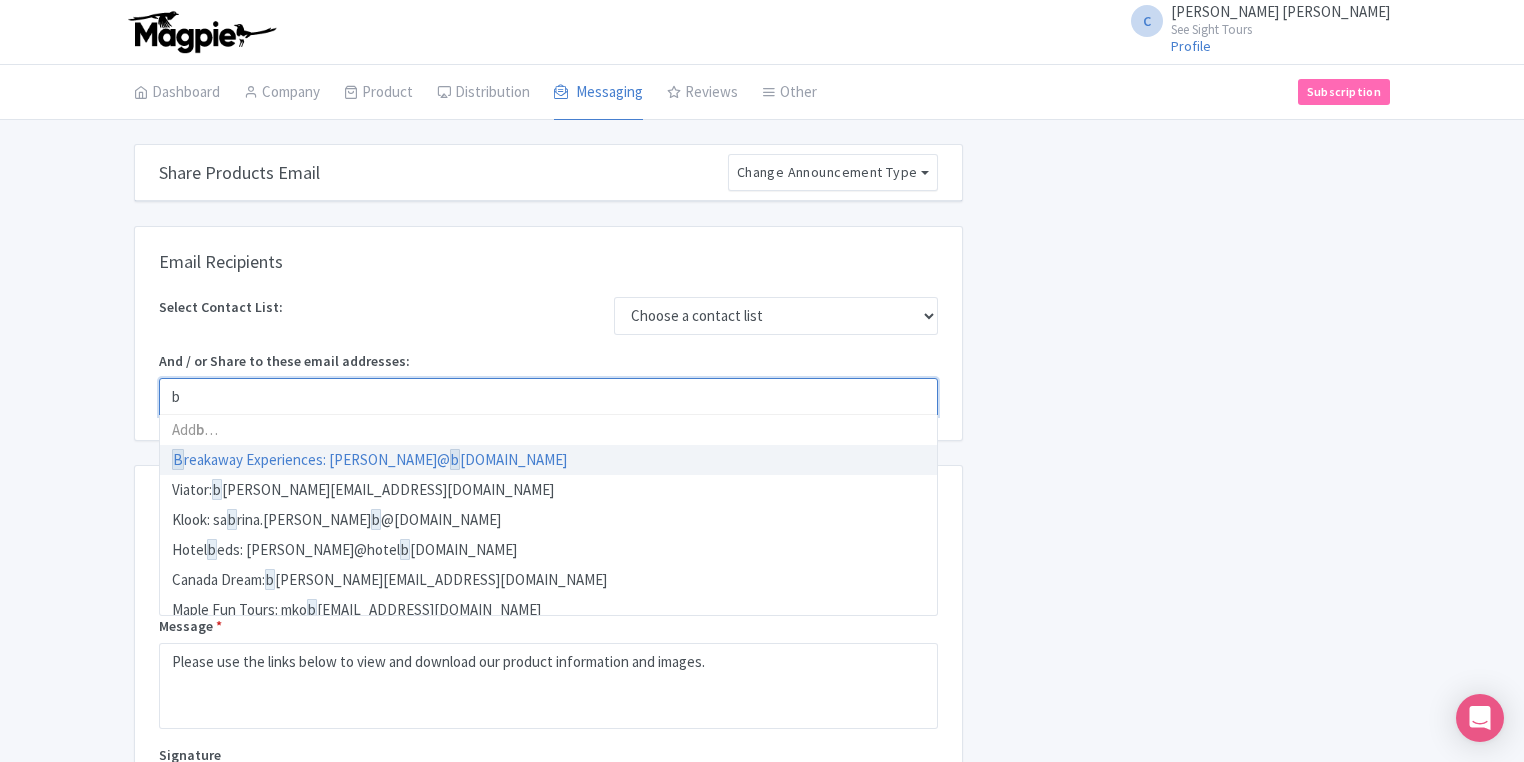 type 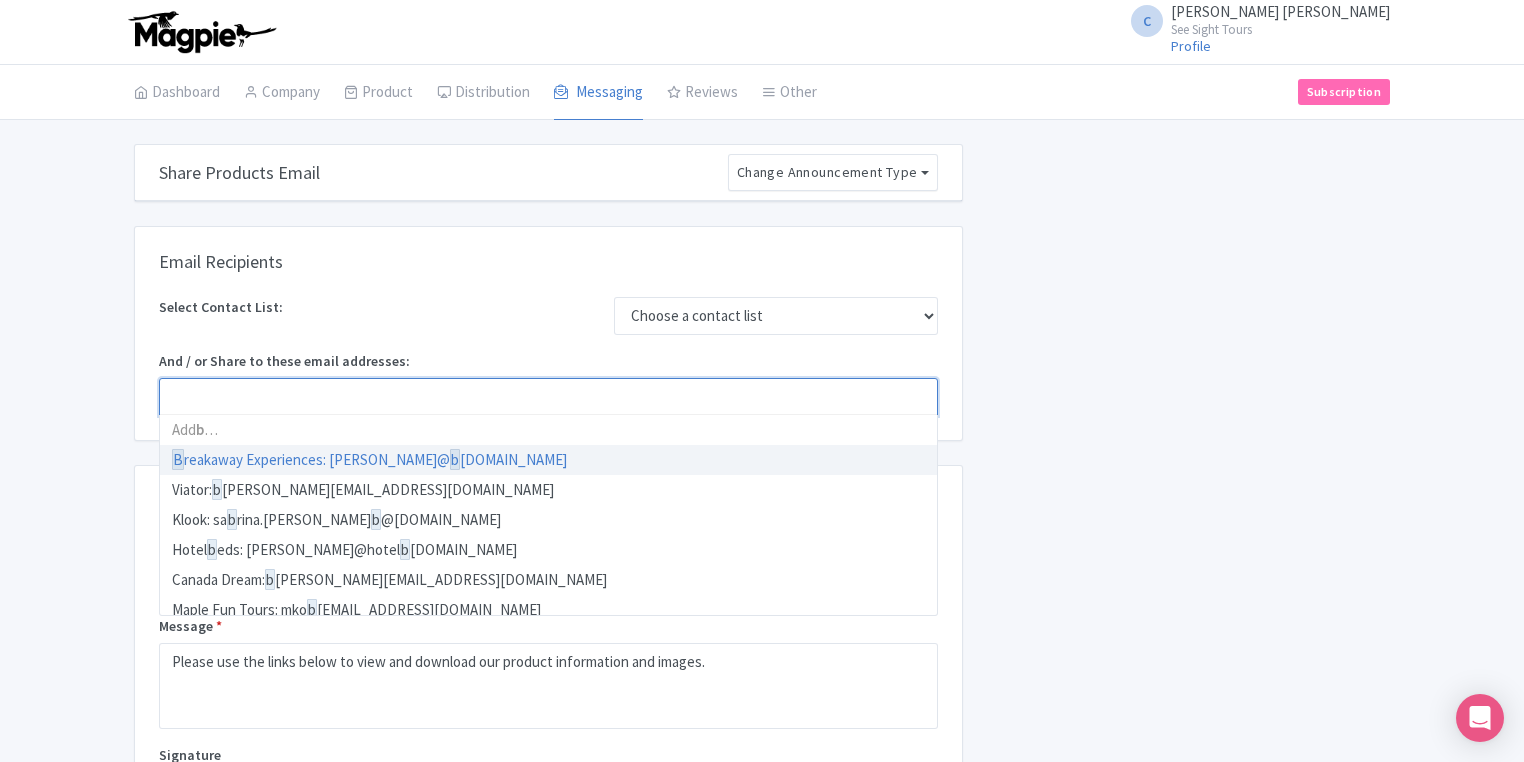 scroll, scrollTop: 130, scrollLeft: 0, axis: vertical 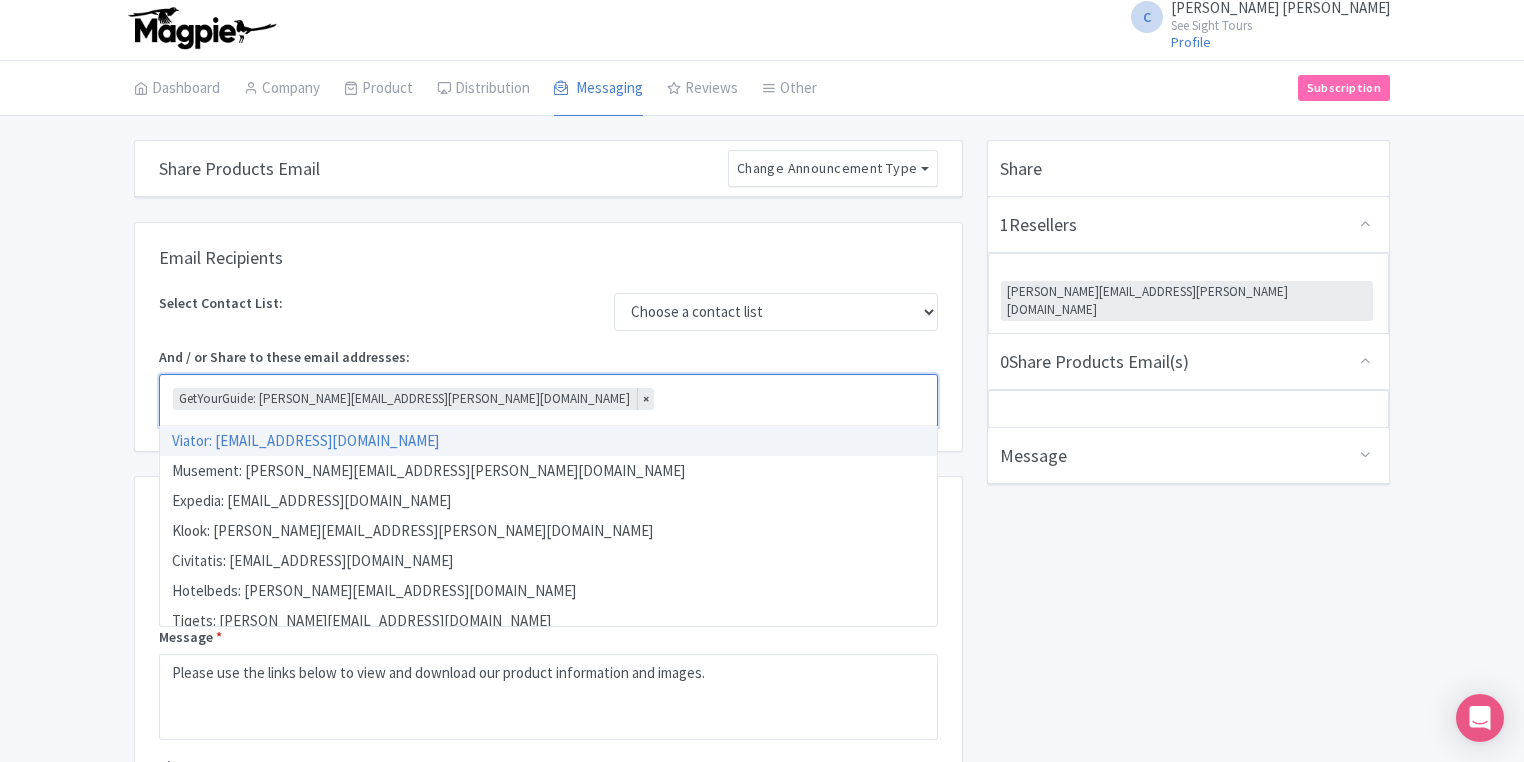click on "Email Recipients" at bounding box center [548, 258] 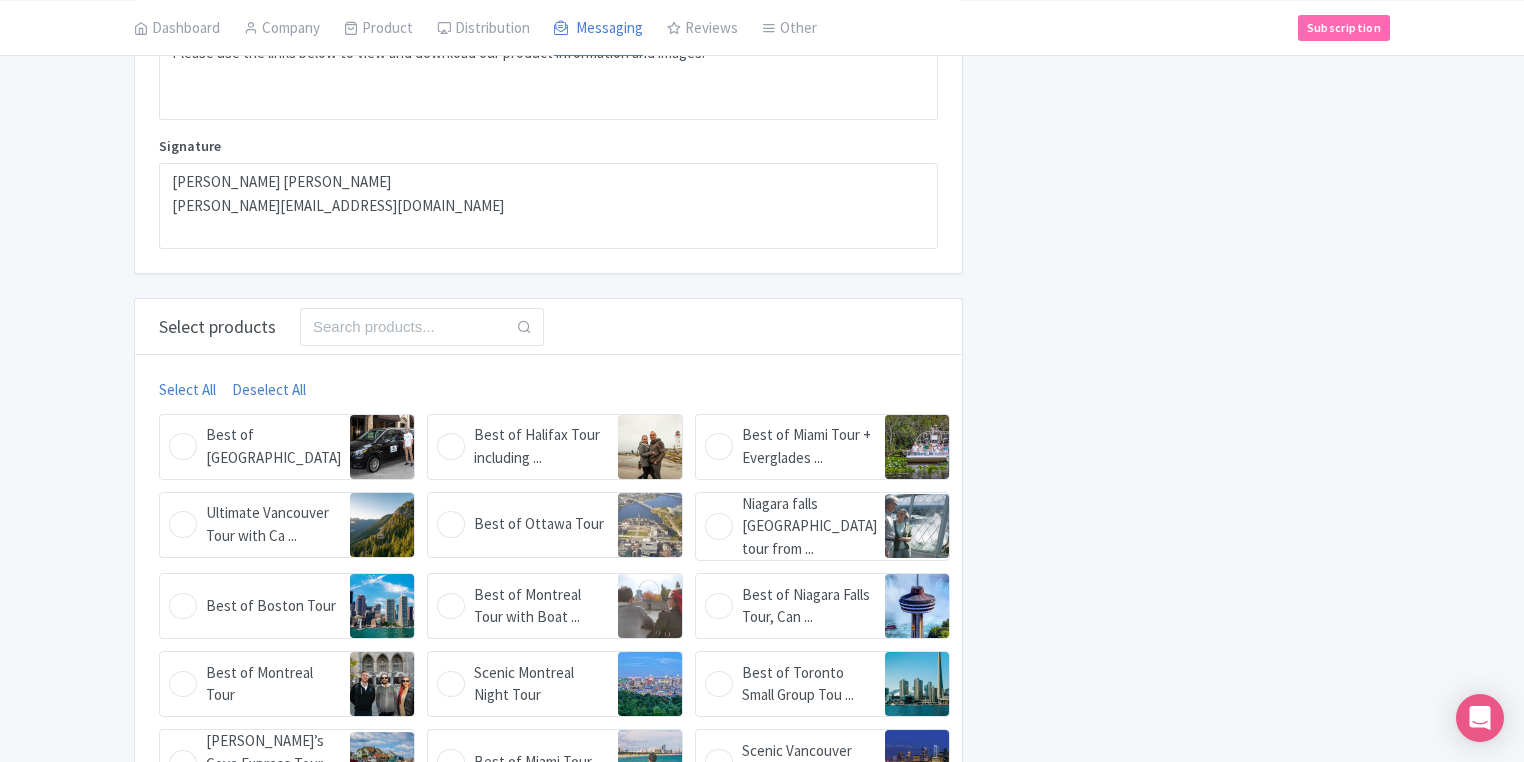 scroll, scrollTop: 440, scrollLeft: 0, axis: vertical 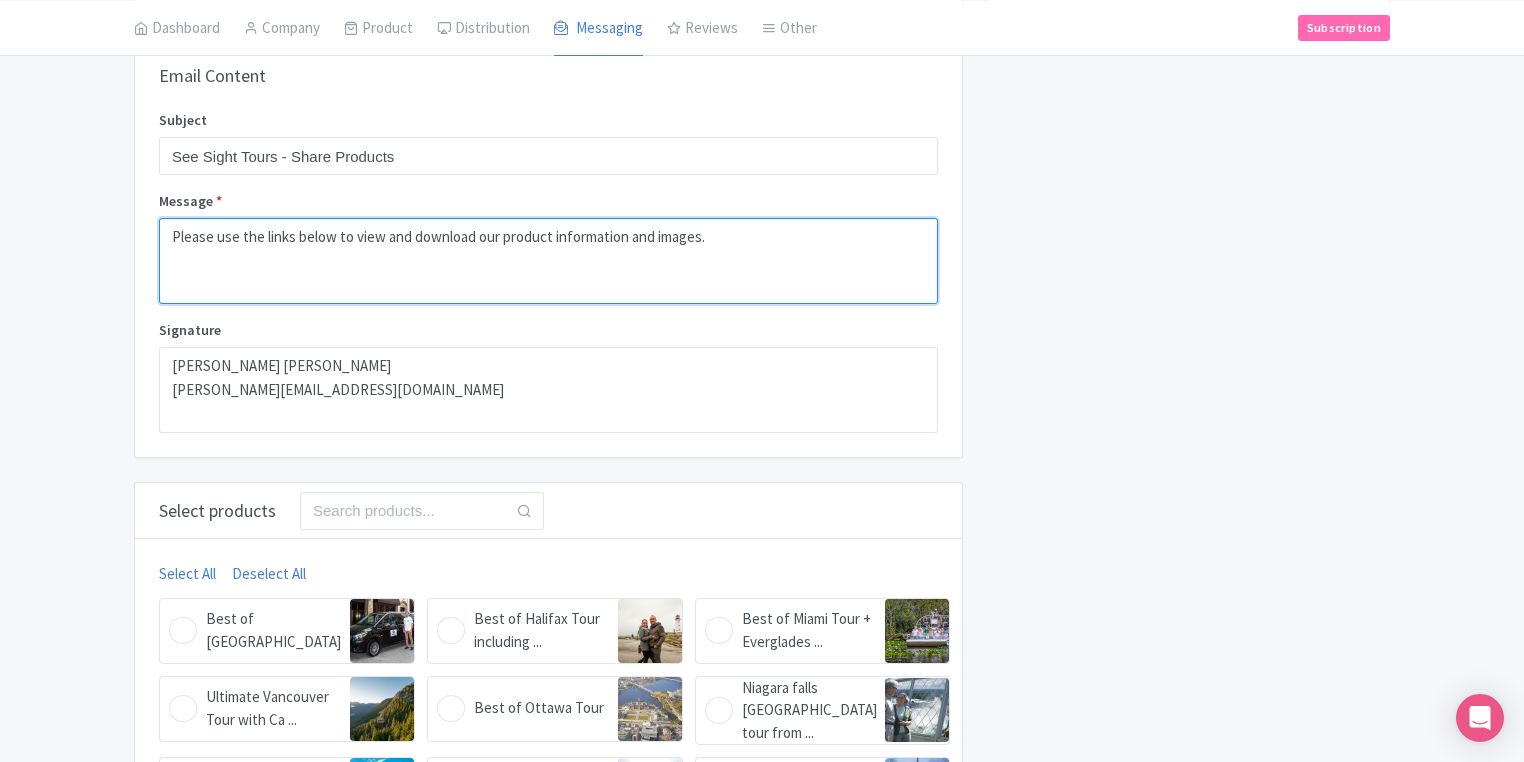 click on "Please use the links below to view and download our product information and images." at bounding box center [548, 261] 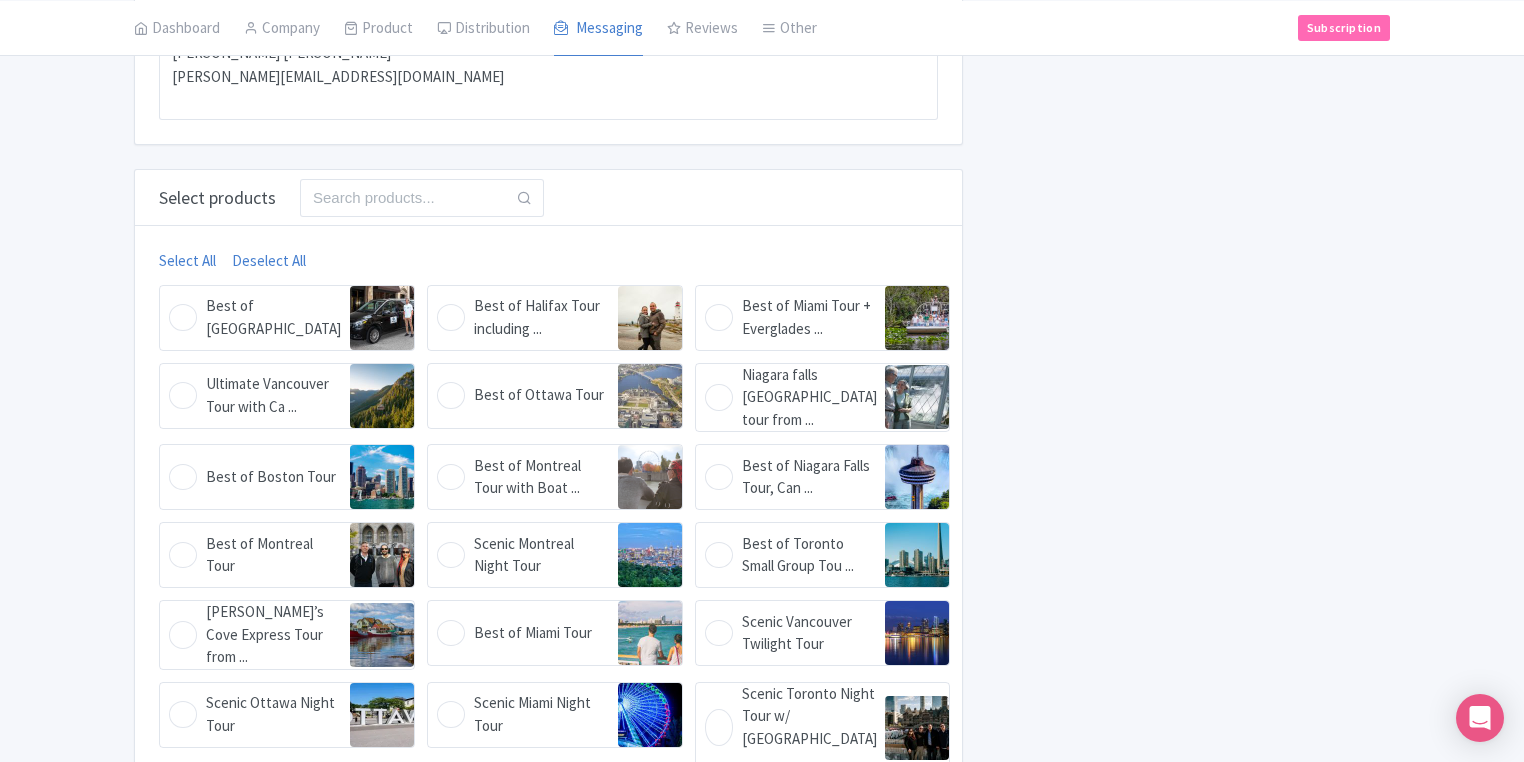 scroll, scrollTop: 806, scrollLeft: 0, axis: vertical 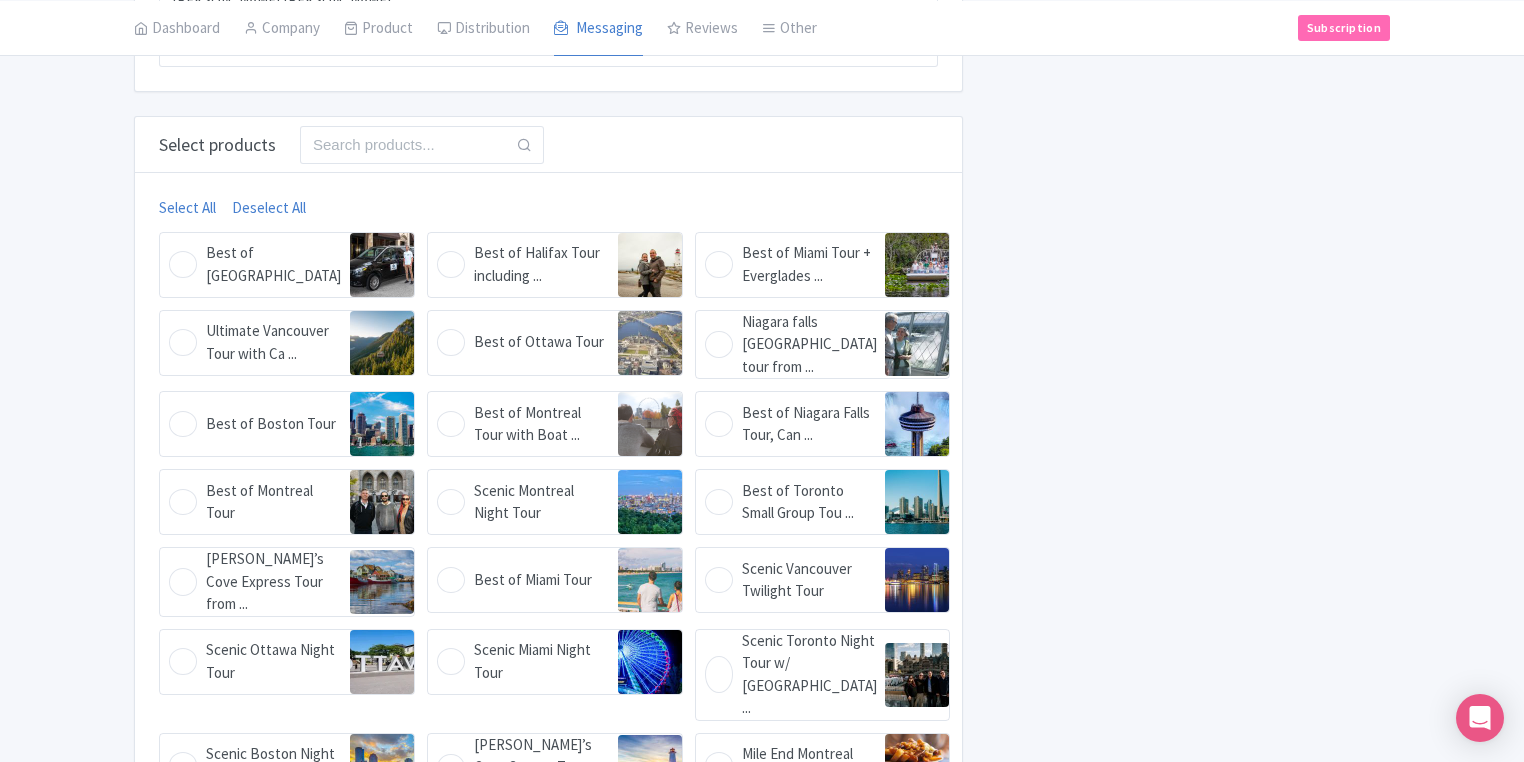 type on "Please use the links below to view and download our product information and images.asdasasas" 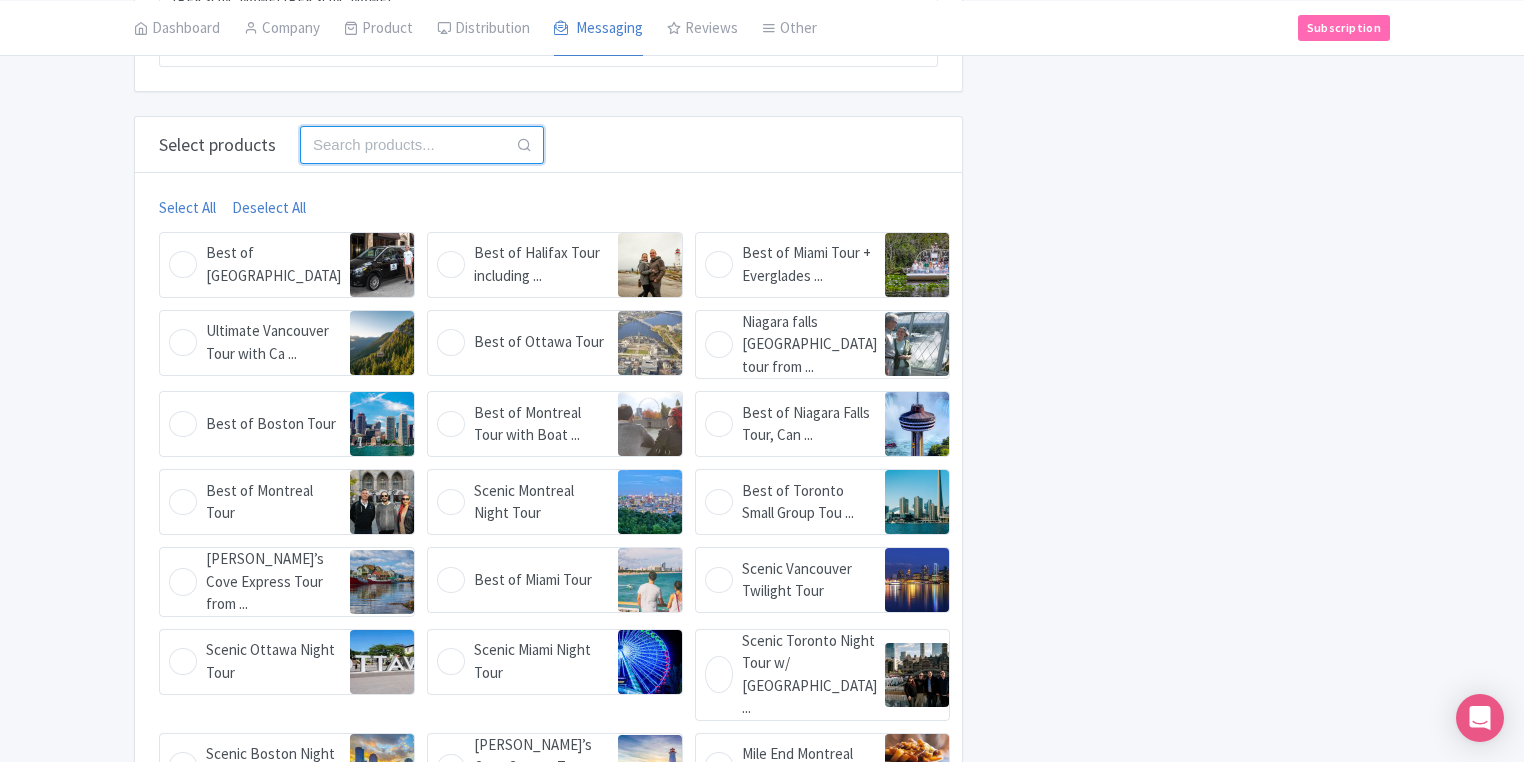click at bounding box center (422, 145) 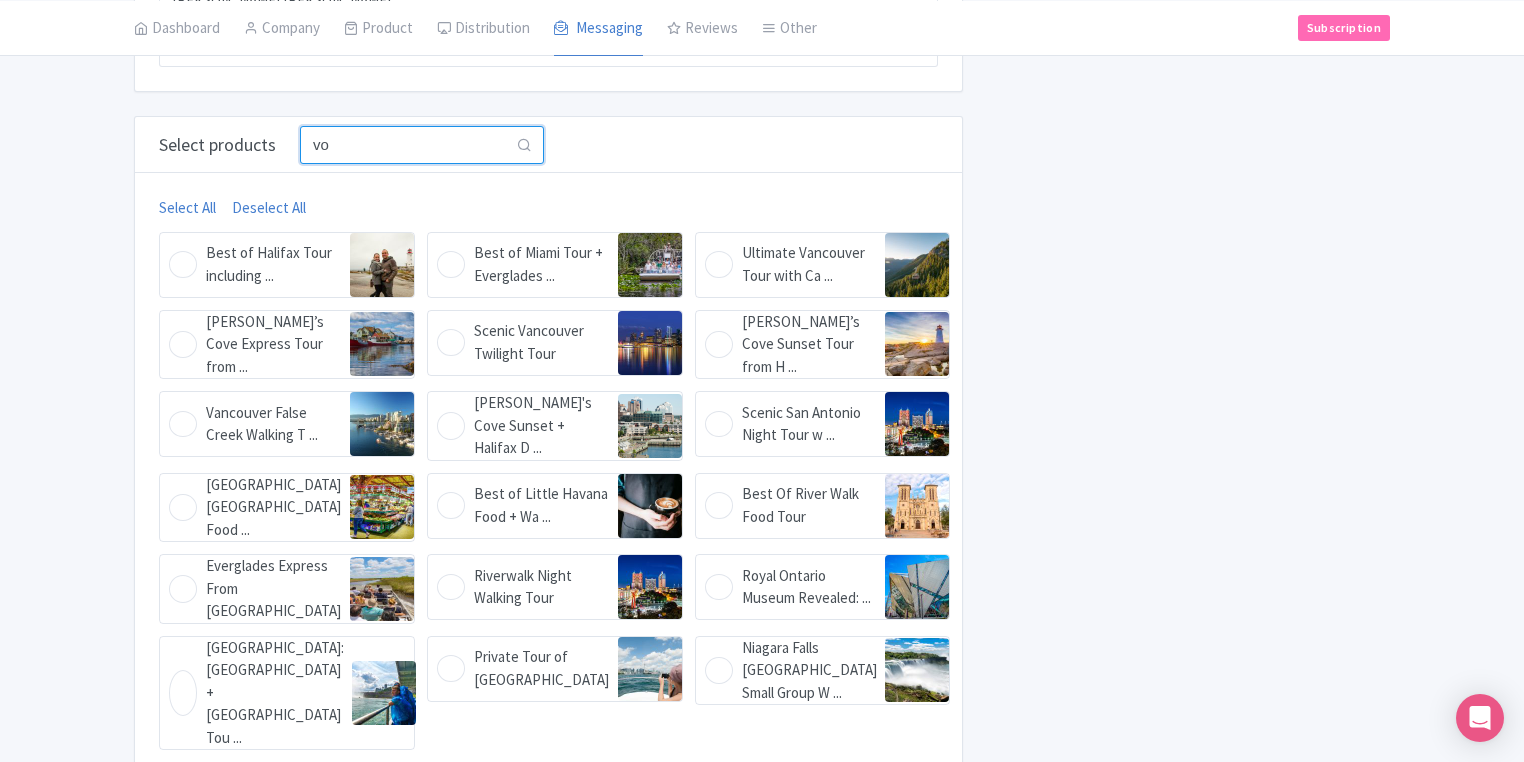 scroll, scrollTop: 488, scrollLeft: 0, axis: vertical 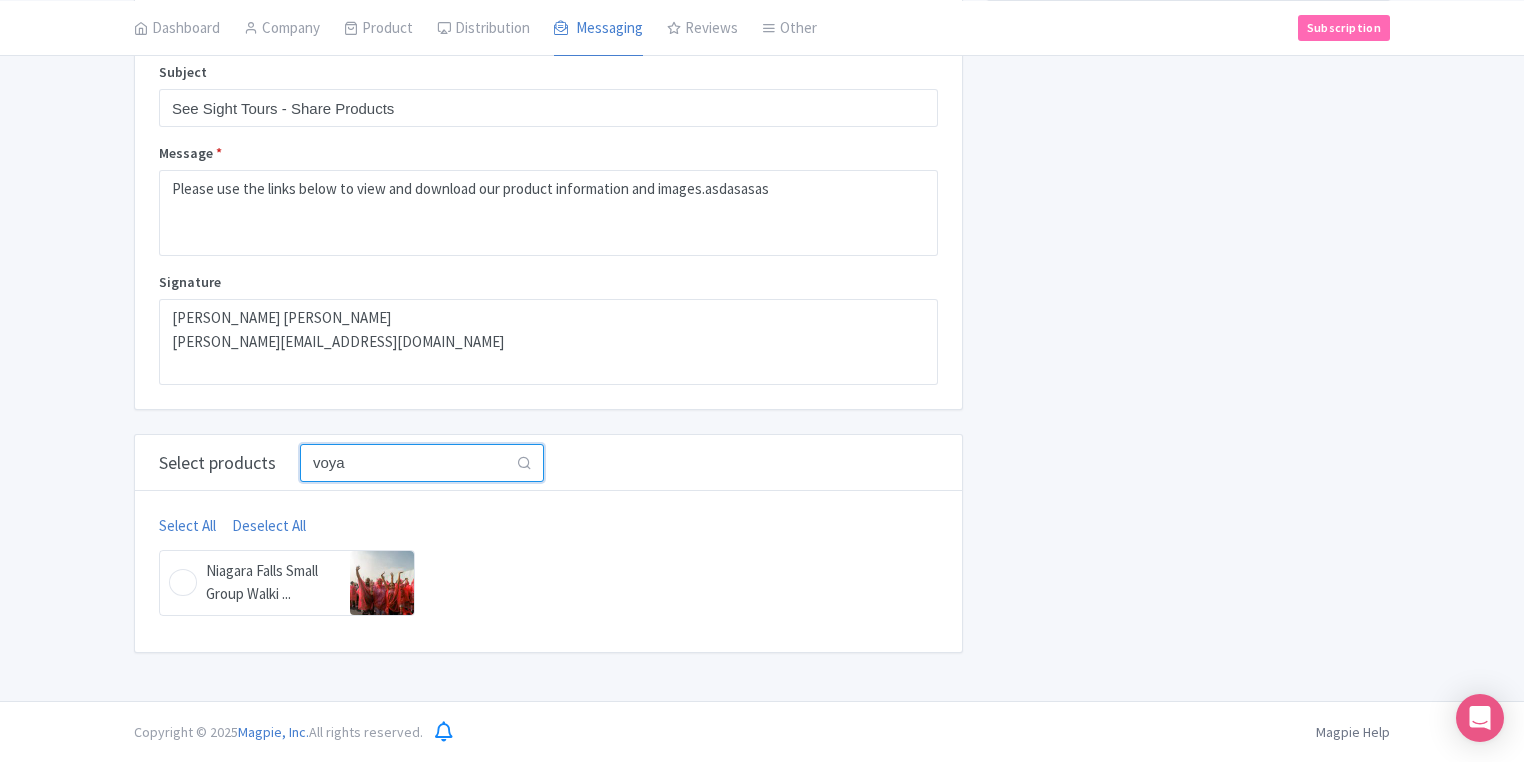 type on "voya" 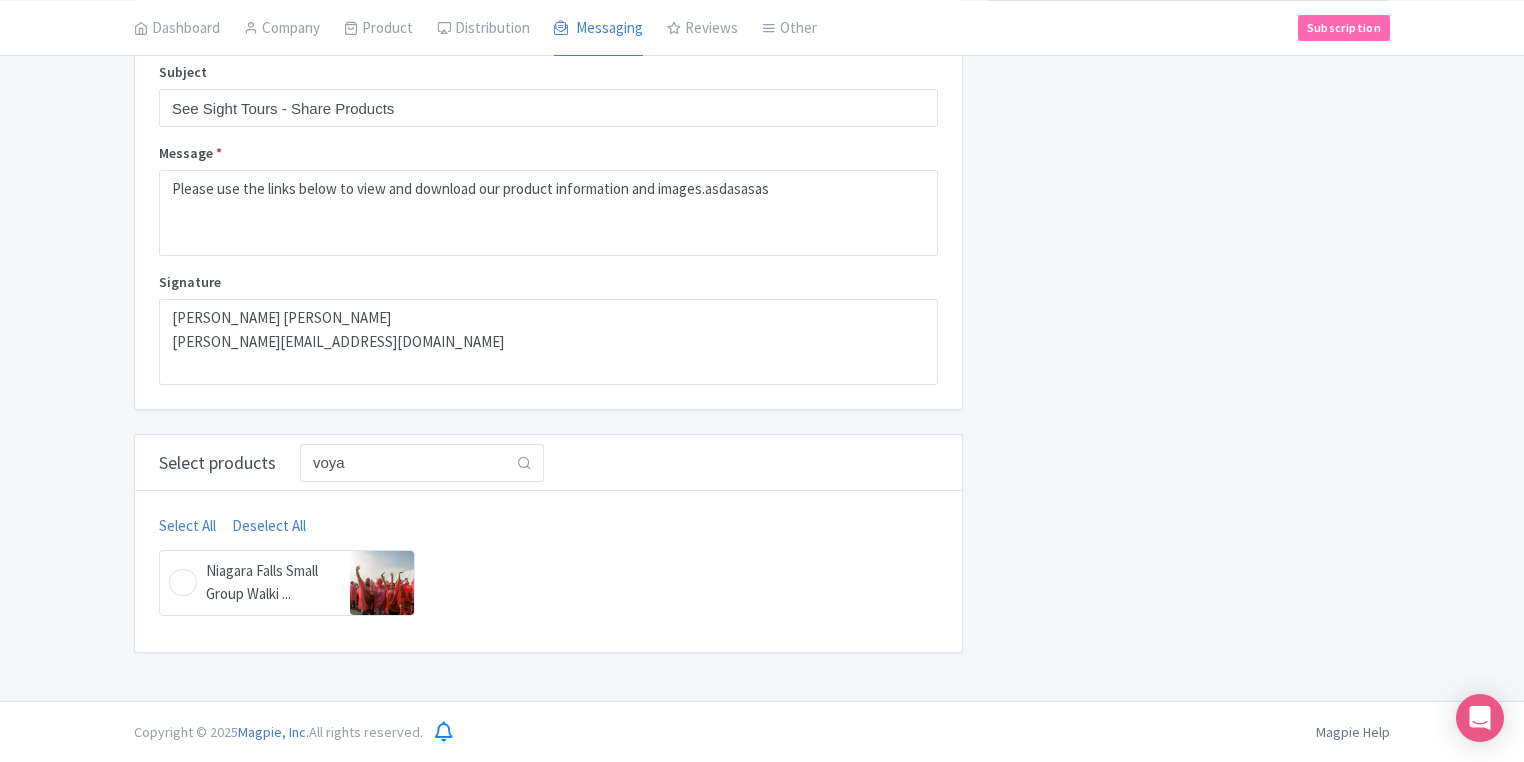 click on "Niagara Falls Small Group Walki ..." at bounding box center [273, 582] 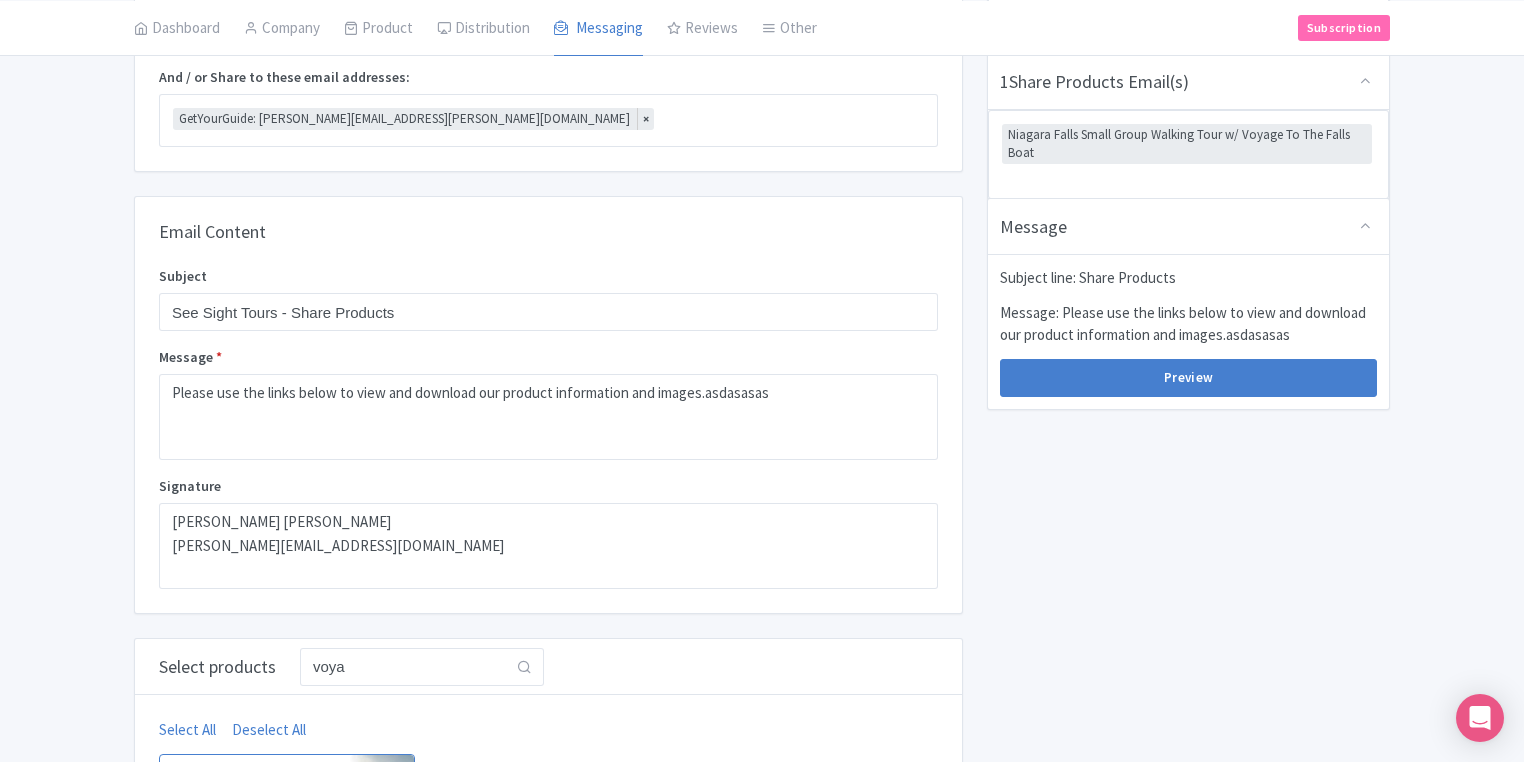 scroll, scrollTop: 189, scrollLeft: 0, axis: vertical 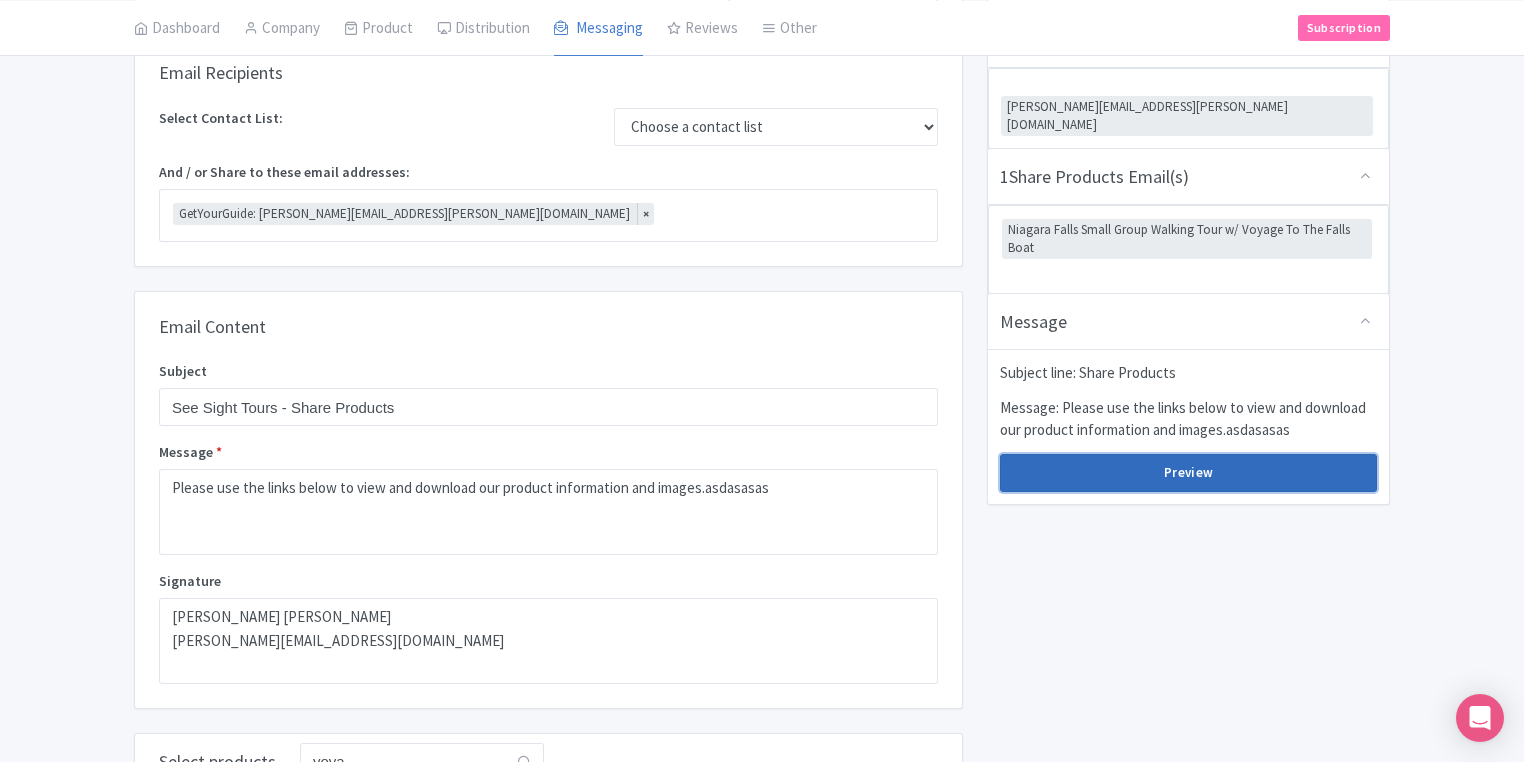 click on "Preview" at bounding box center [1188, 473] 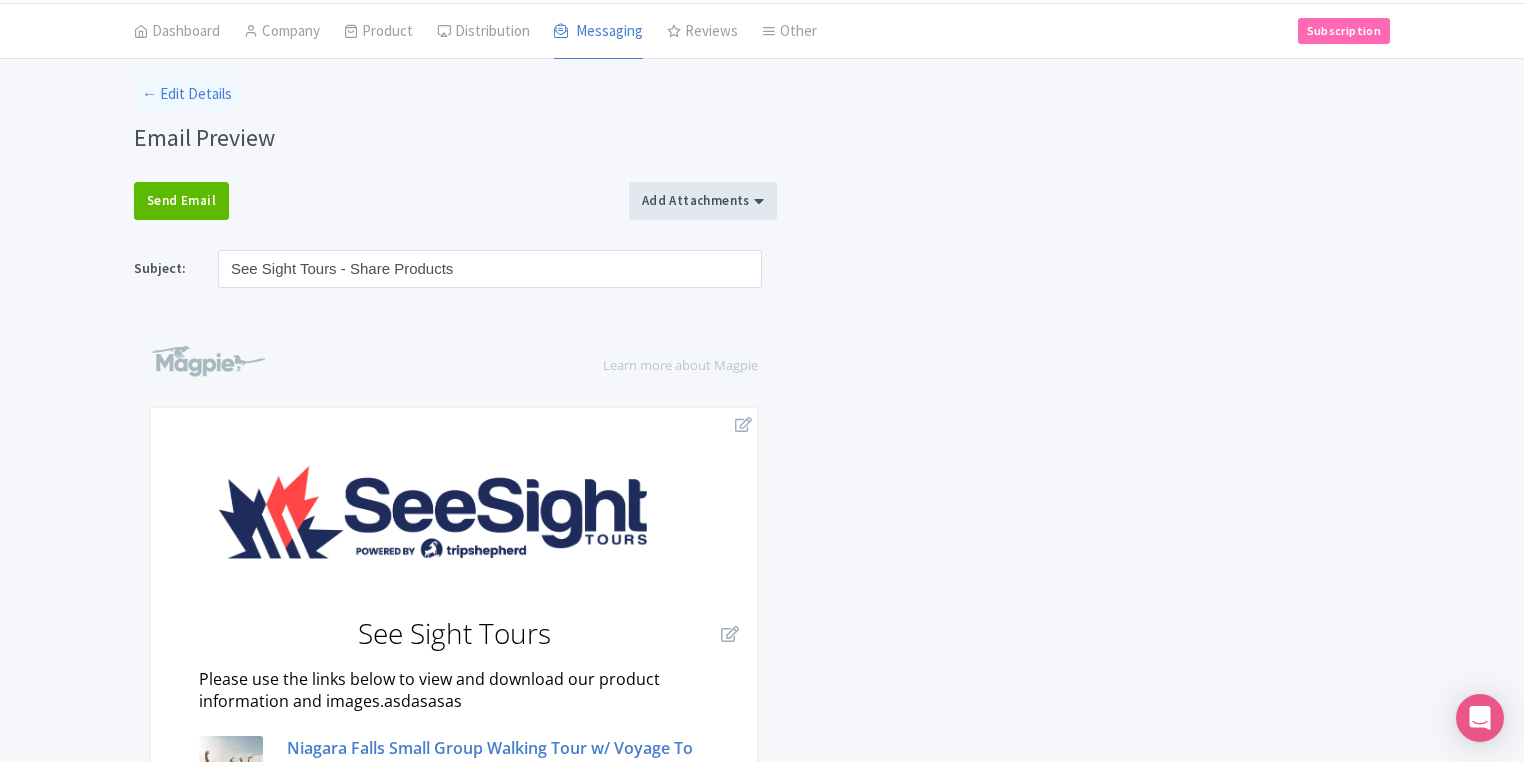 scroll, scrollTop: 534, scrollLeft: 0, axis: vertical 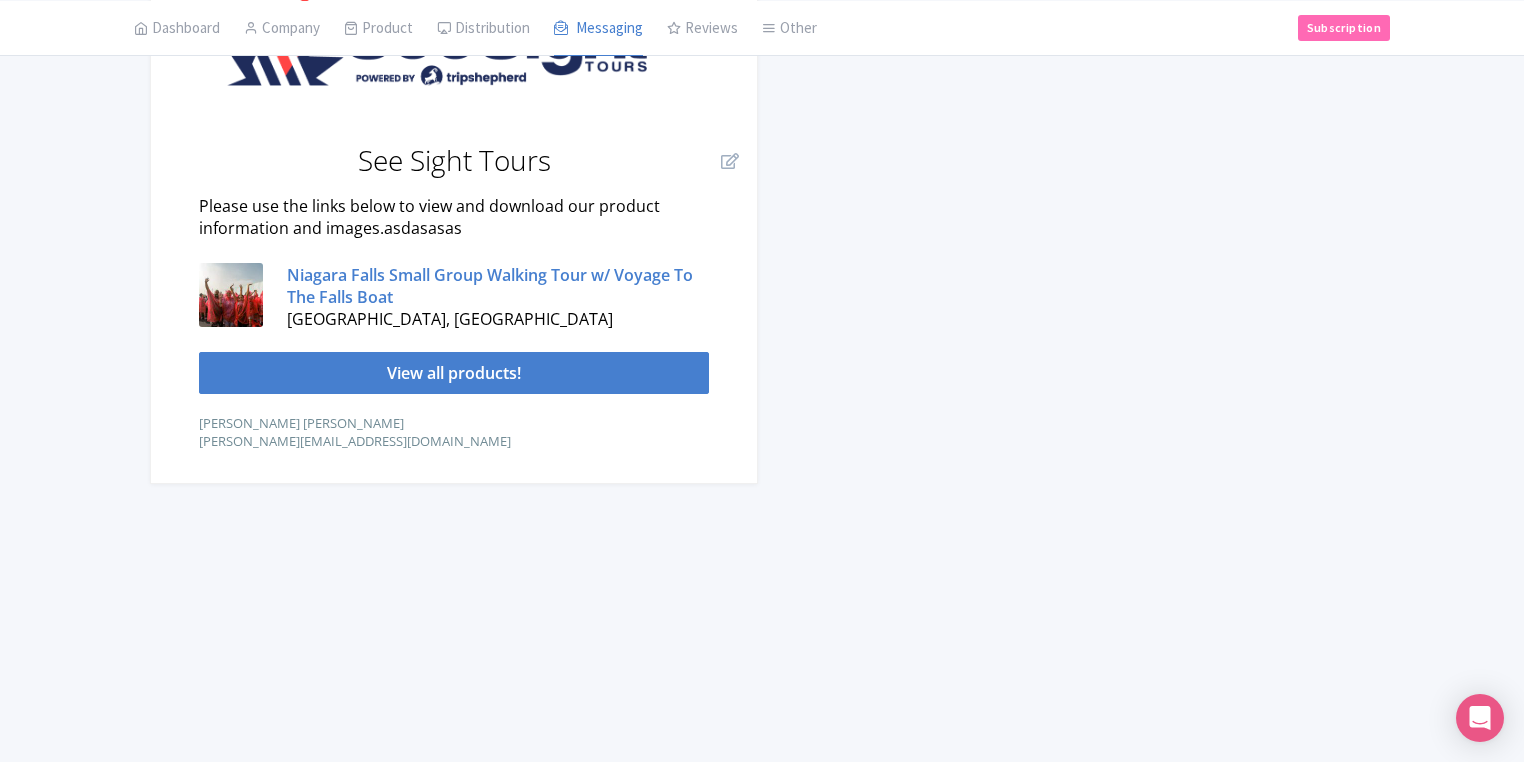 click on "Niagara Falls Small Group Walking Tour w/ Voyage To The Falls Boat" at bounding box center [490, 286] 